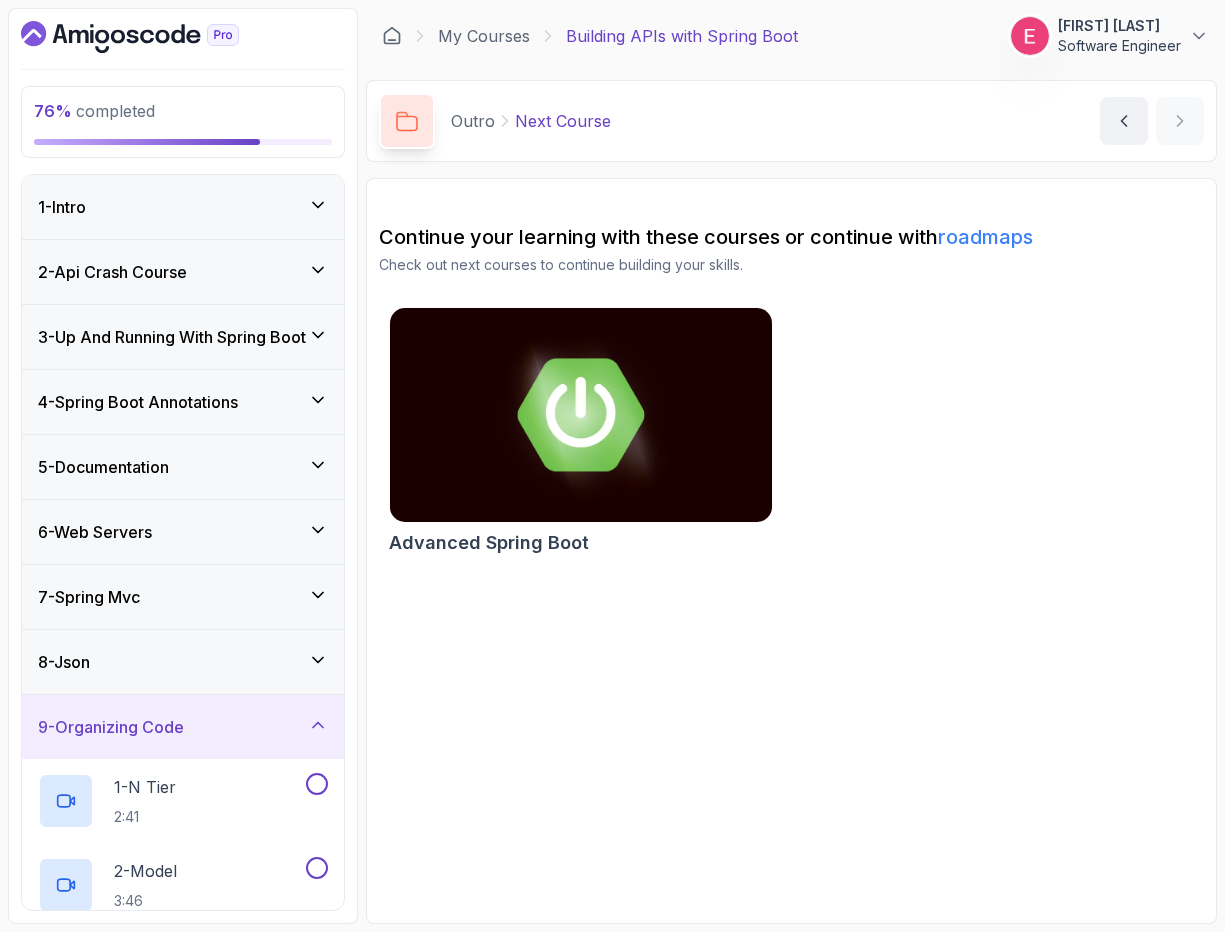 scroll, scrollTop: 0, scrollLeft: 0, axis: both 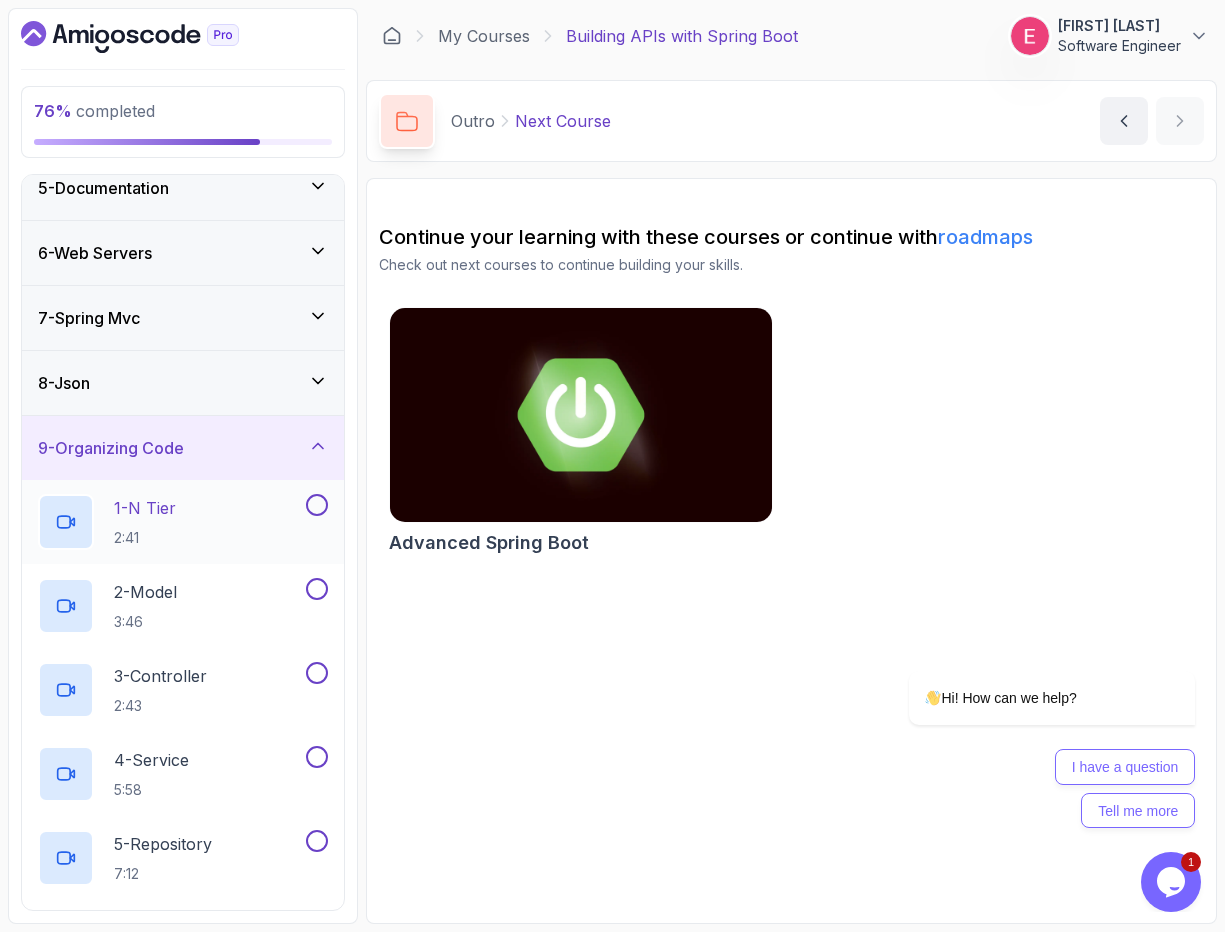 click on "1  -  N Tier" at bounding box center [145, 508] 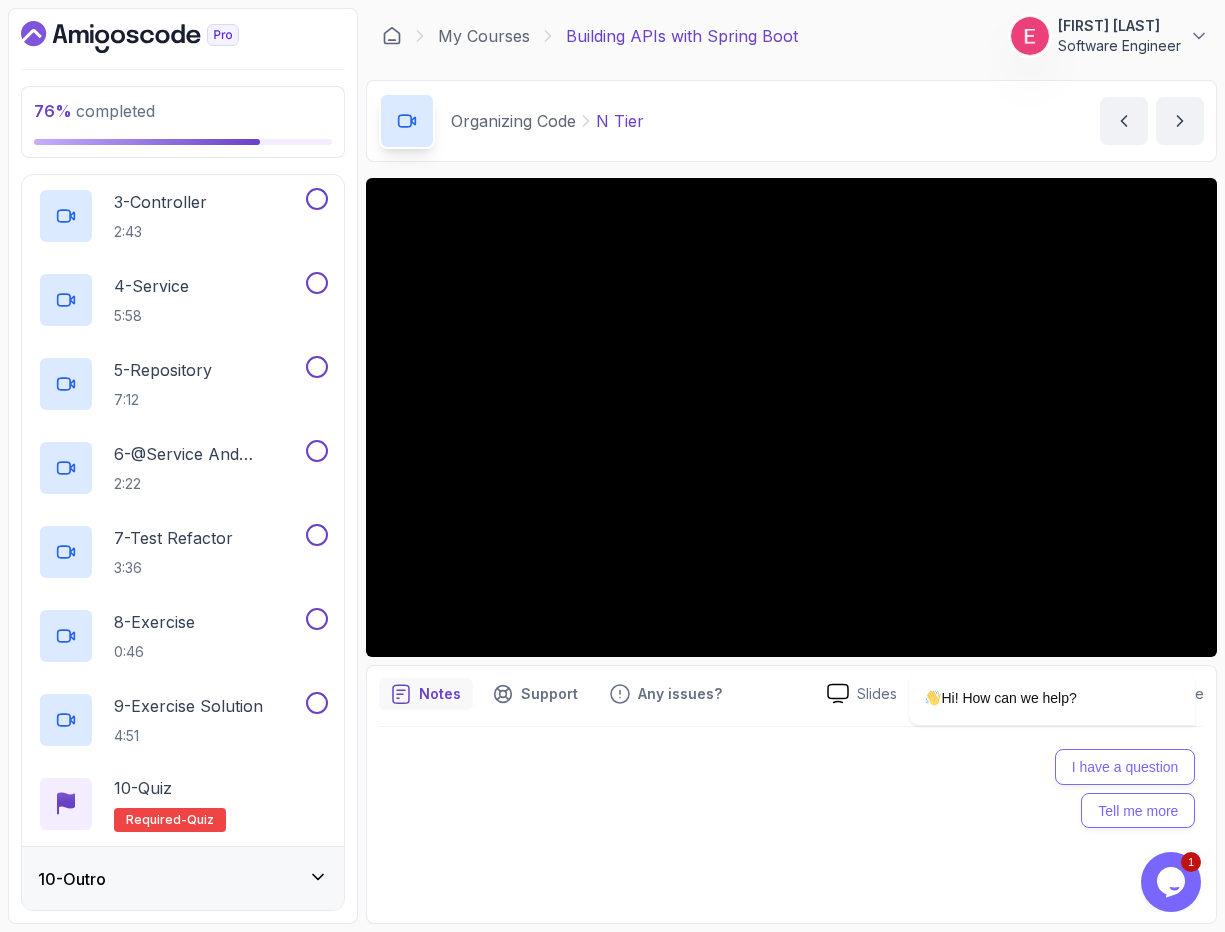 scroll, scrollTop: 0, scrollLeft: 0, axis: both 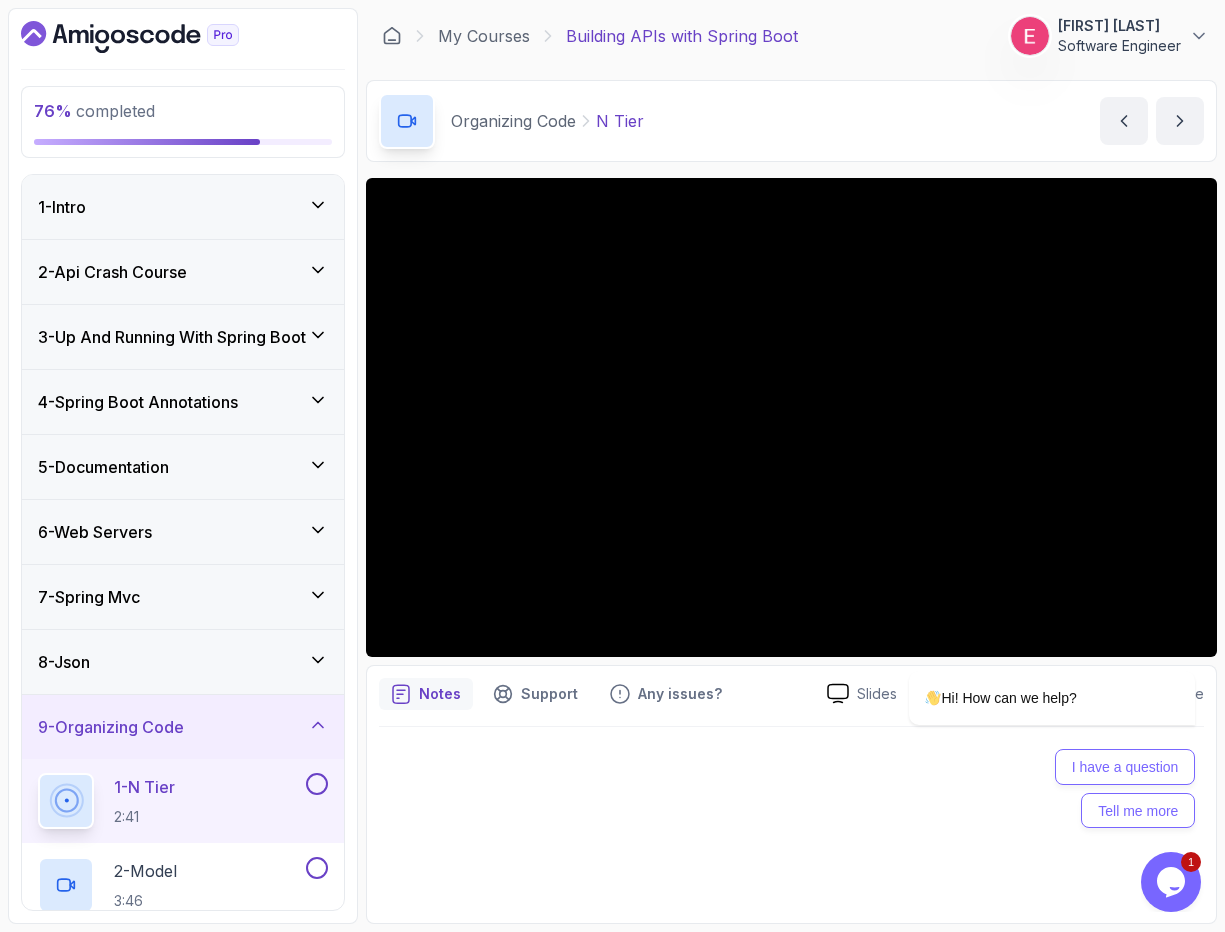 click on "[FIRST] [LAST]" at bounding box center (1119, 26) 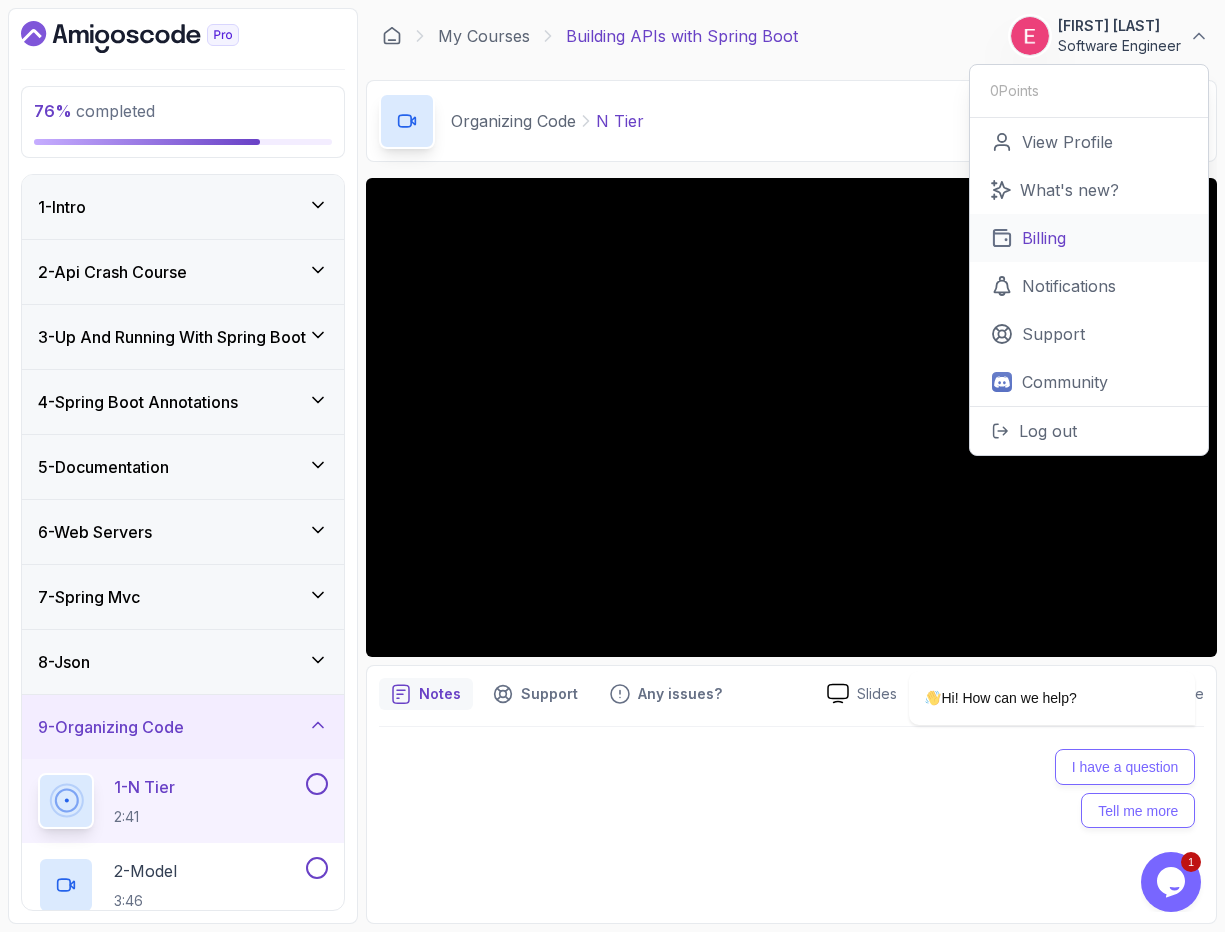 click on "Billing" at bounding box center (1044, 238) 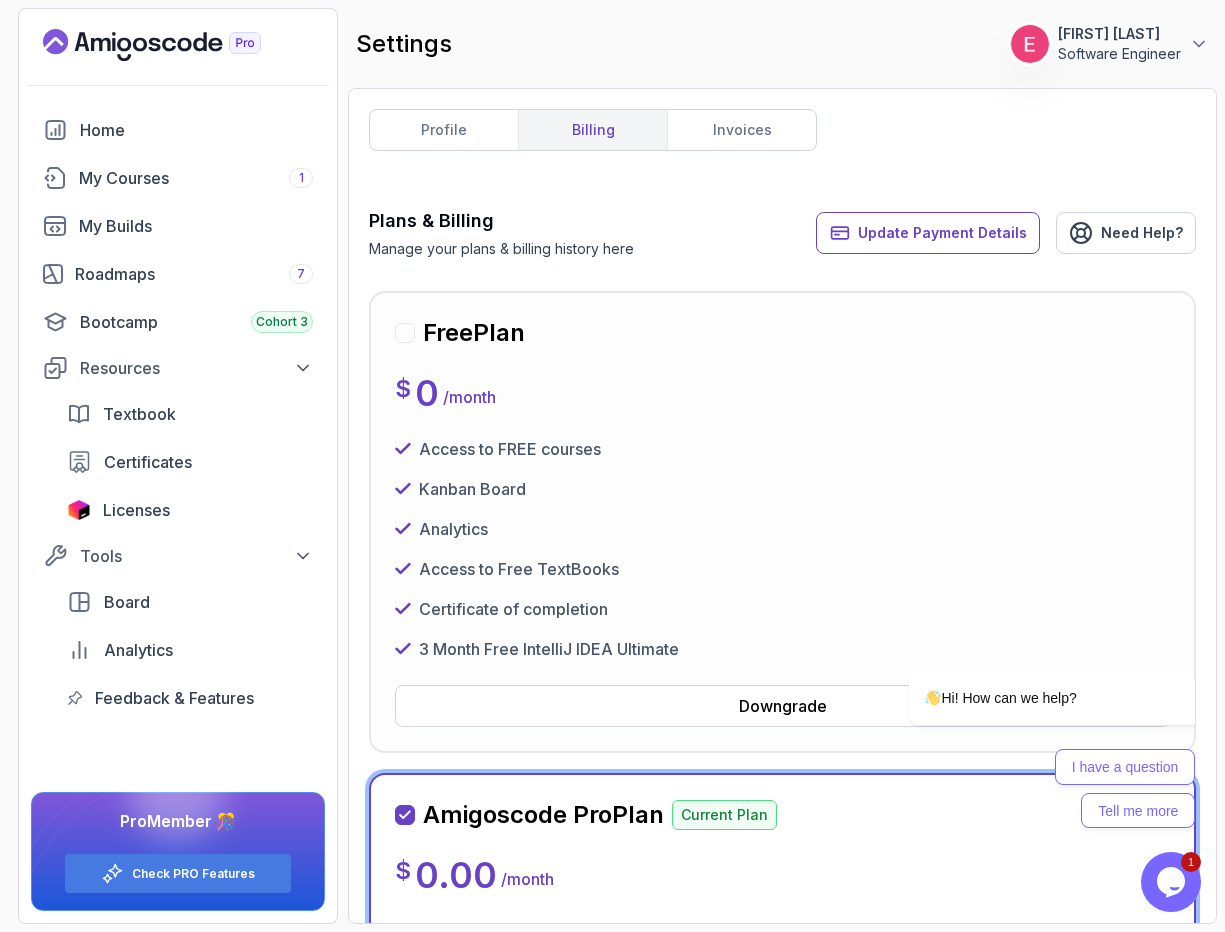 click at bounding box center (405, 333) 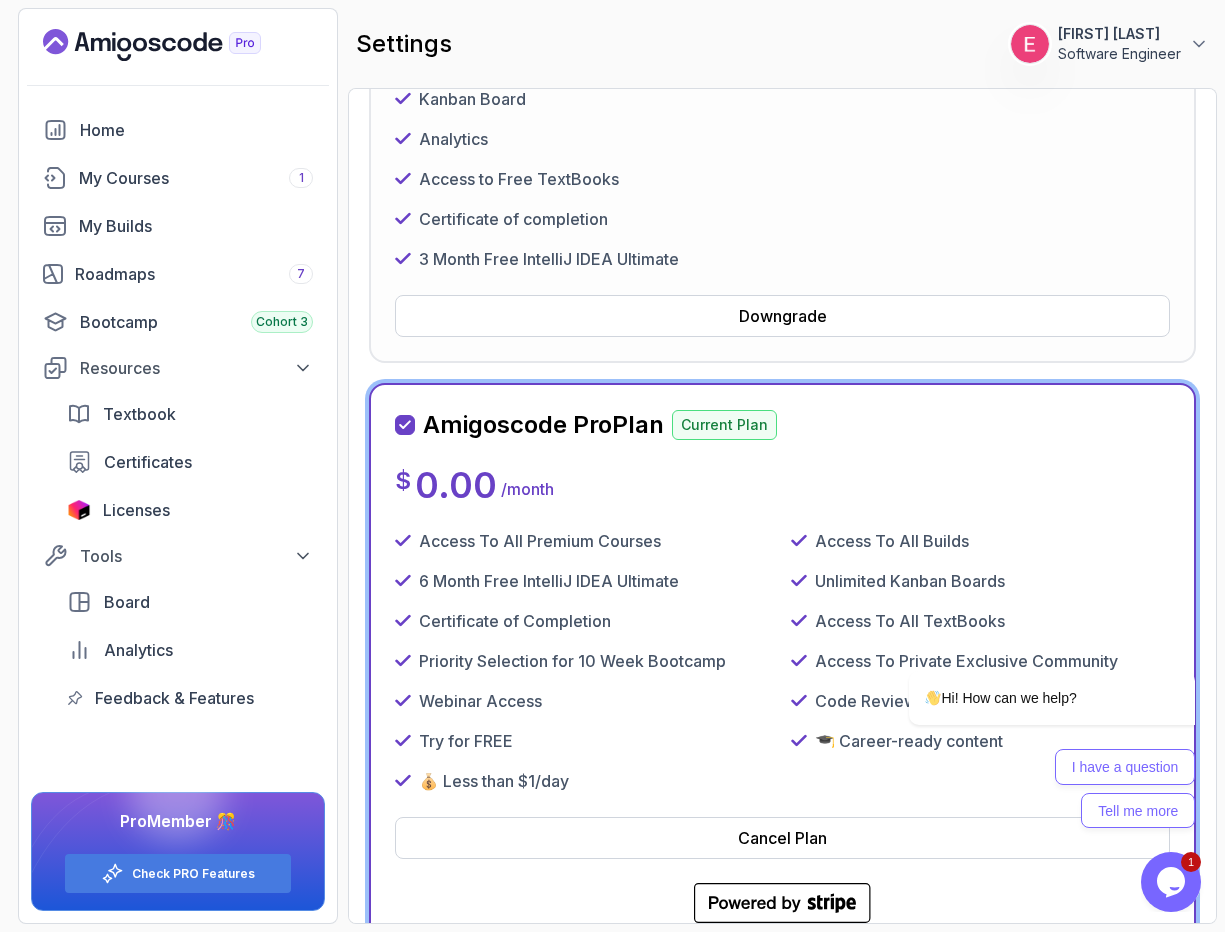 scroll, scrollTop: 392, scrollLeft: 0, axis: vertical 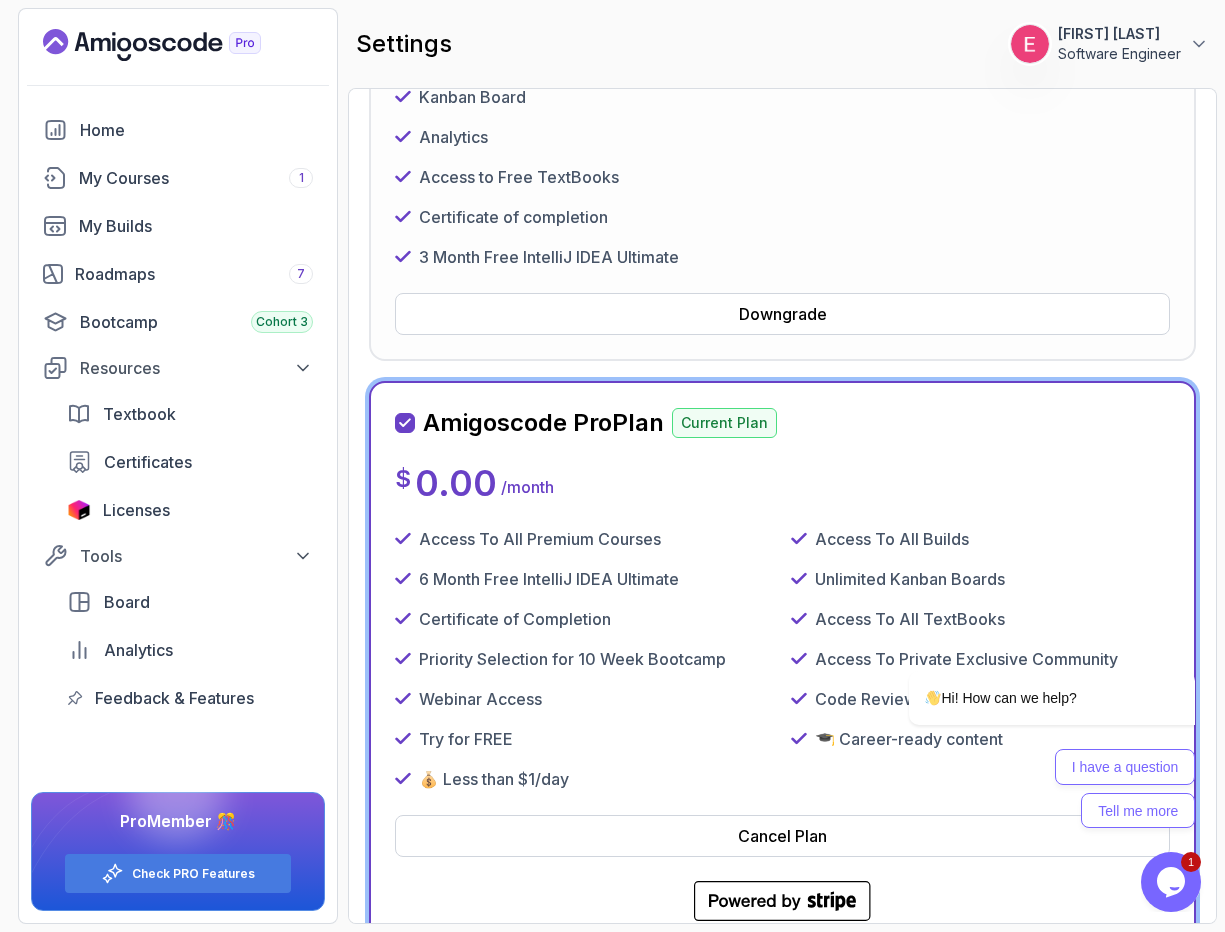 click 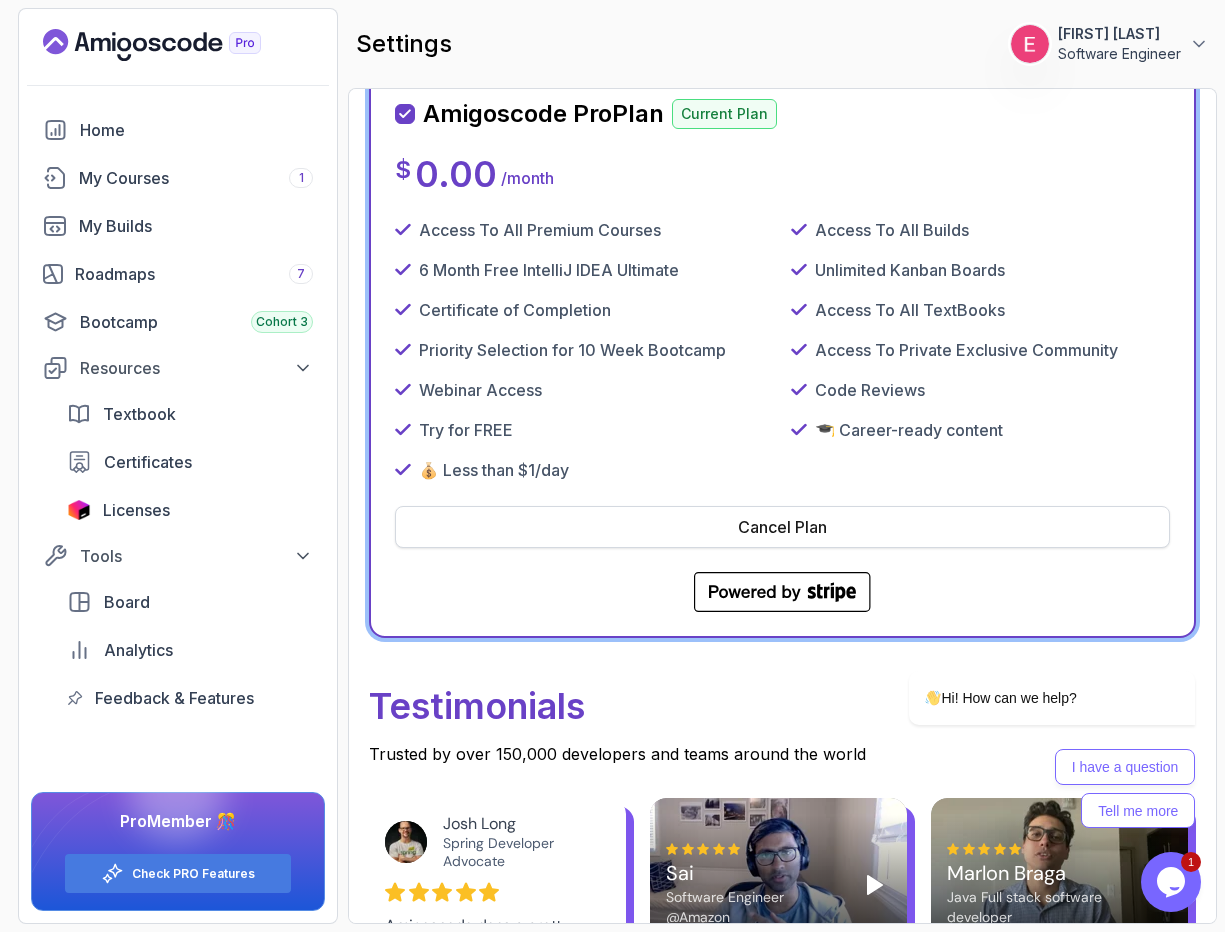 click on "Cancel Plan" at bounding box center (782, 527) 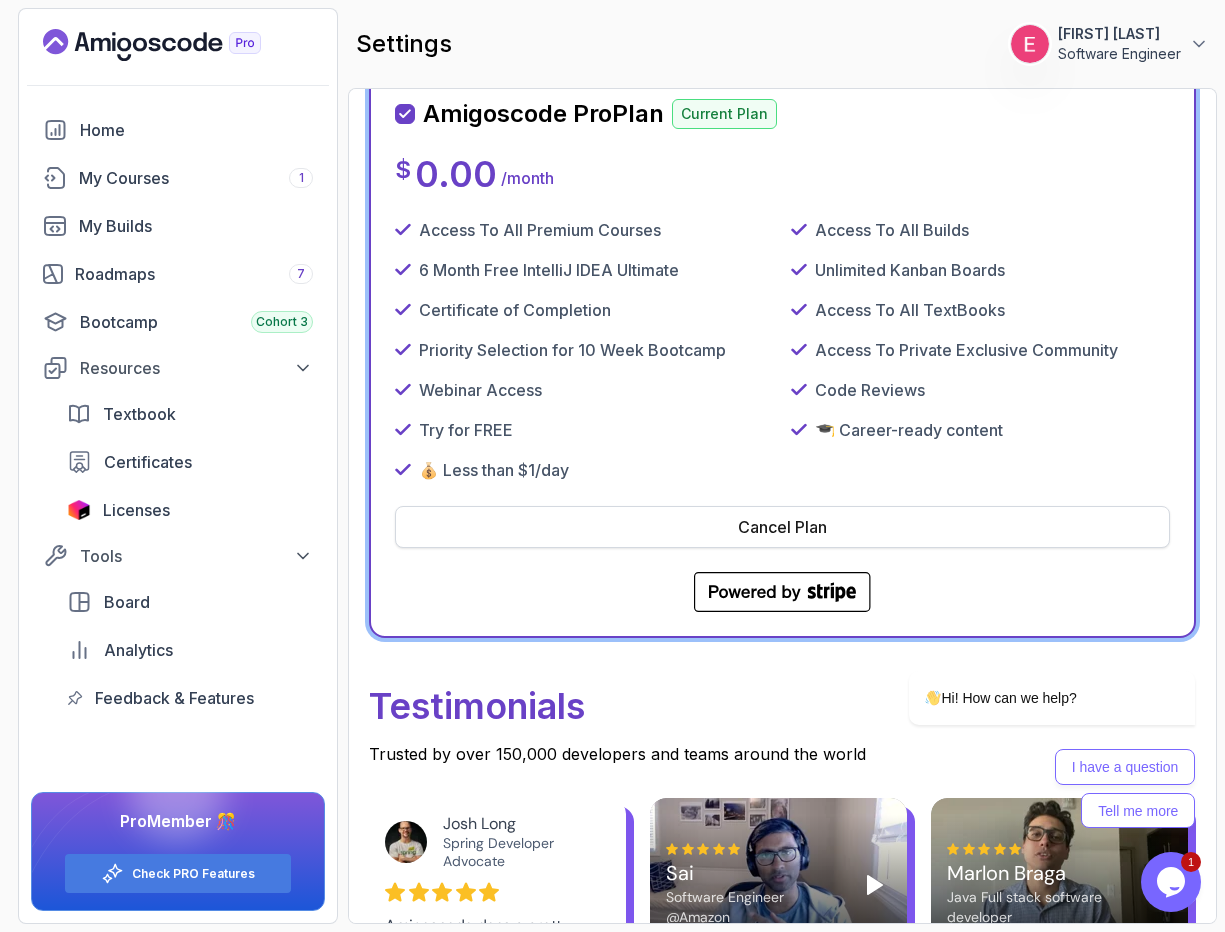click on "Cancel Plan" at bounding box center (782, 527) 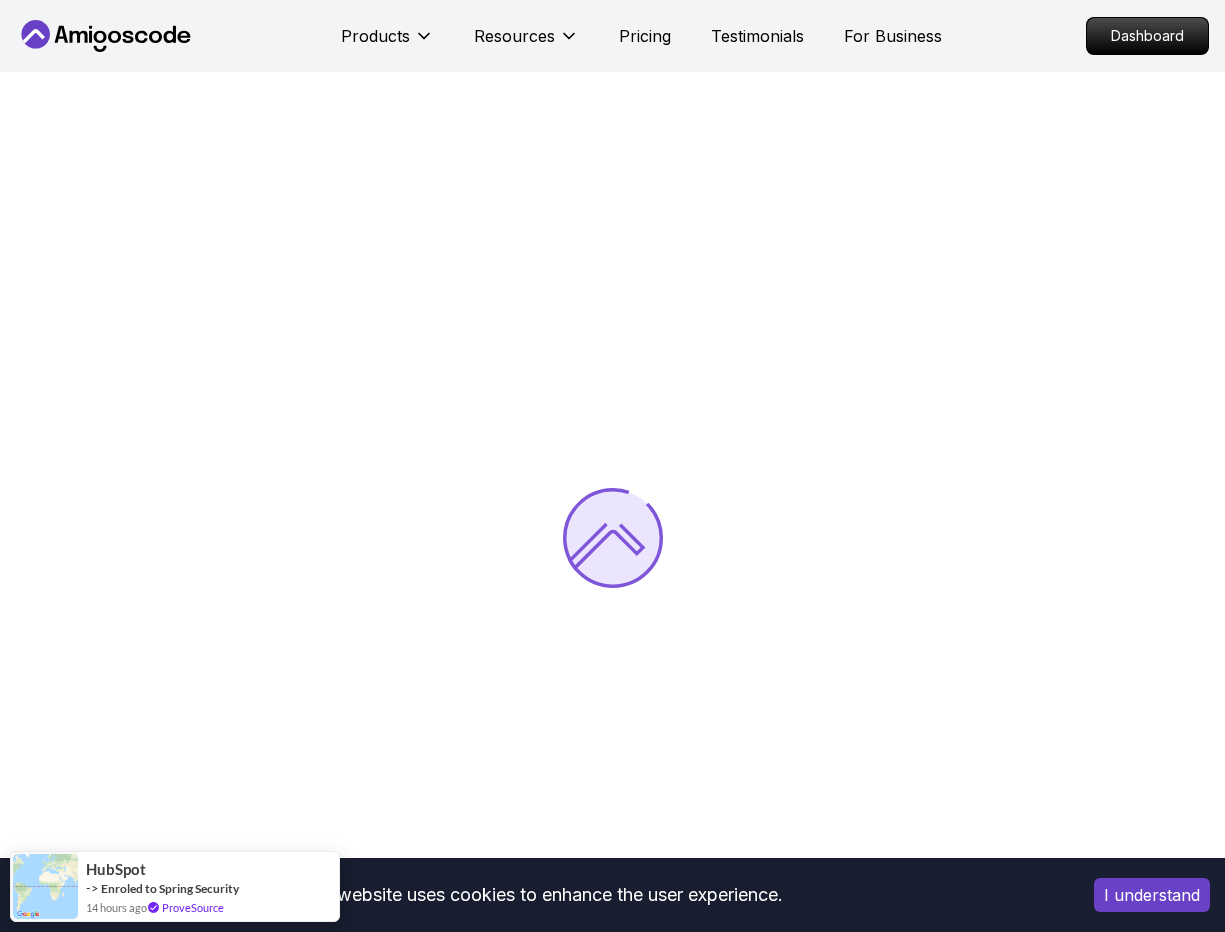 scroll, scrollTop: 0, scrollLeft: 0, axis: both 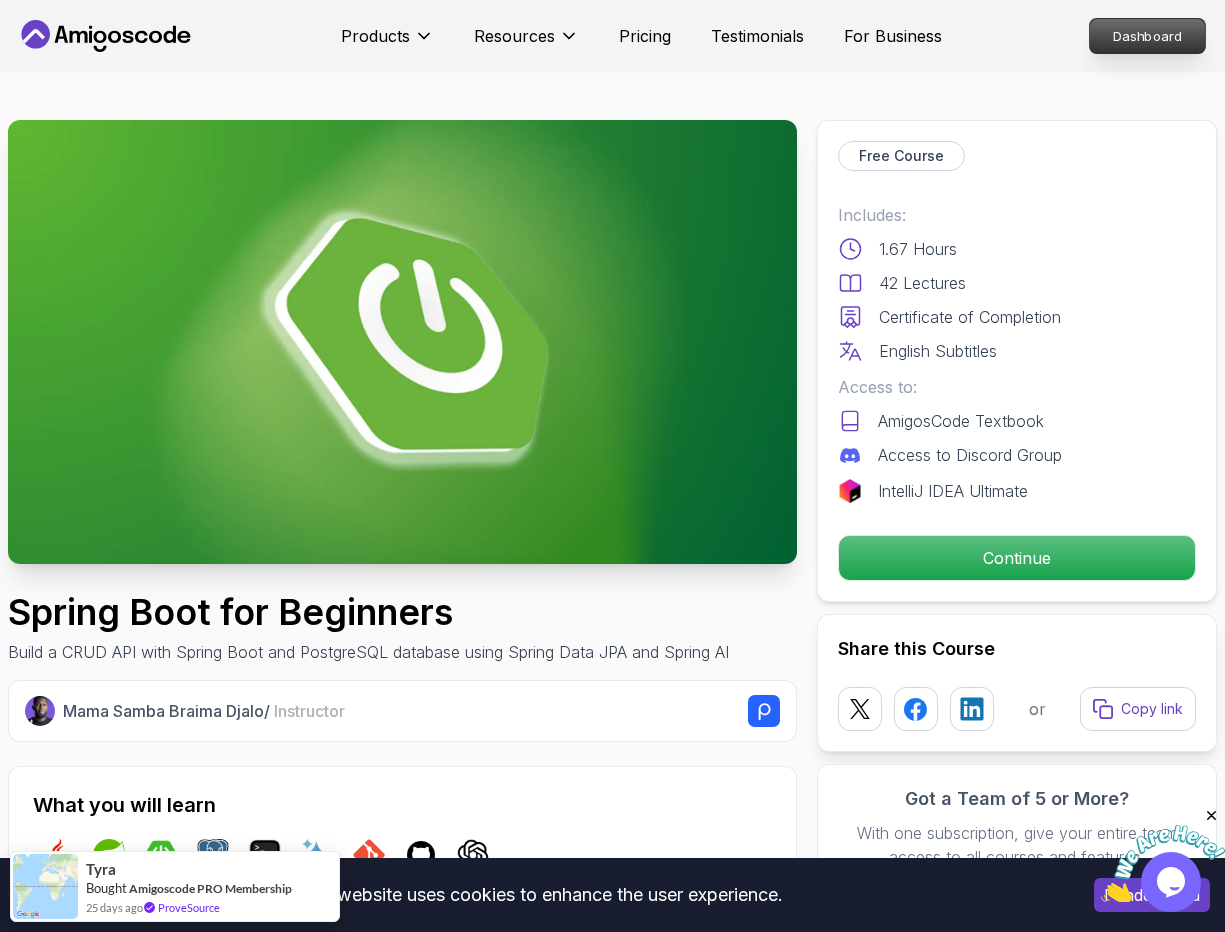 click on "Dashboard" at bounding box center (1147, 36) 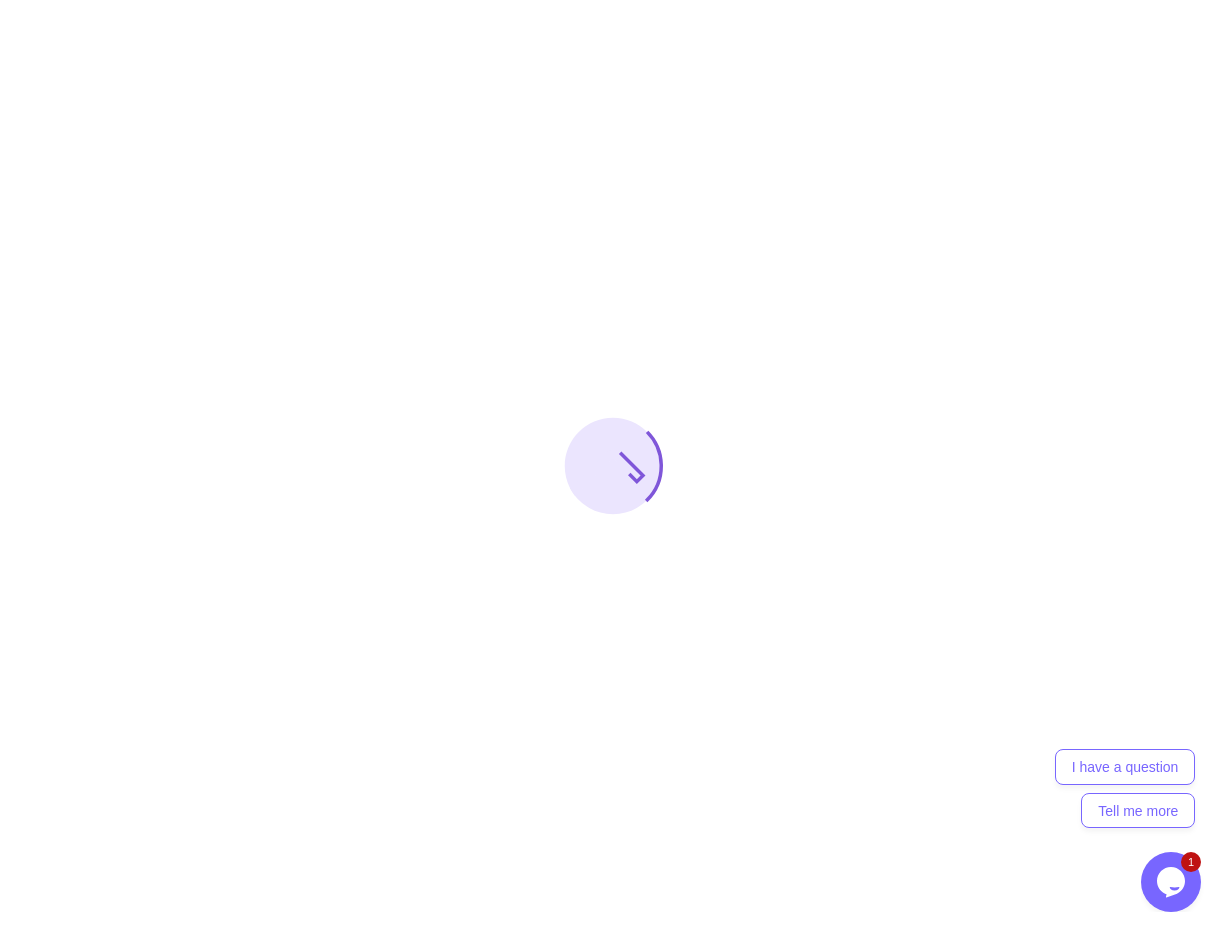 scroll, scrollTop: 0, scrollLeft: 0, axis: both 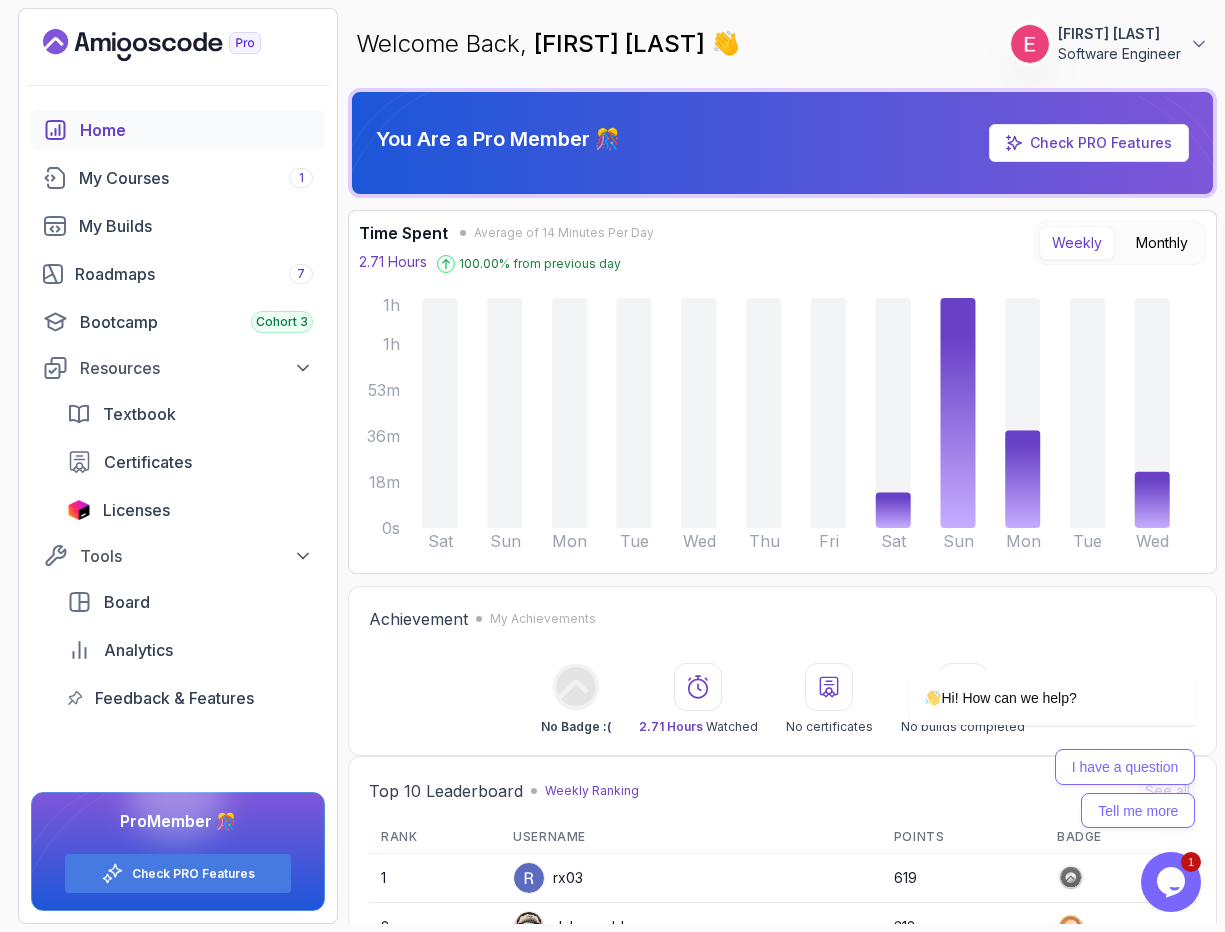 click on "[FIRST] [LAST]" at bounding box center (1119, 34) 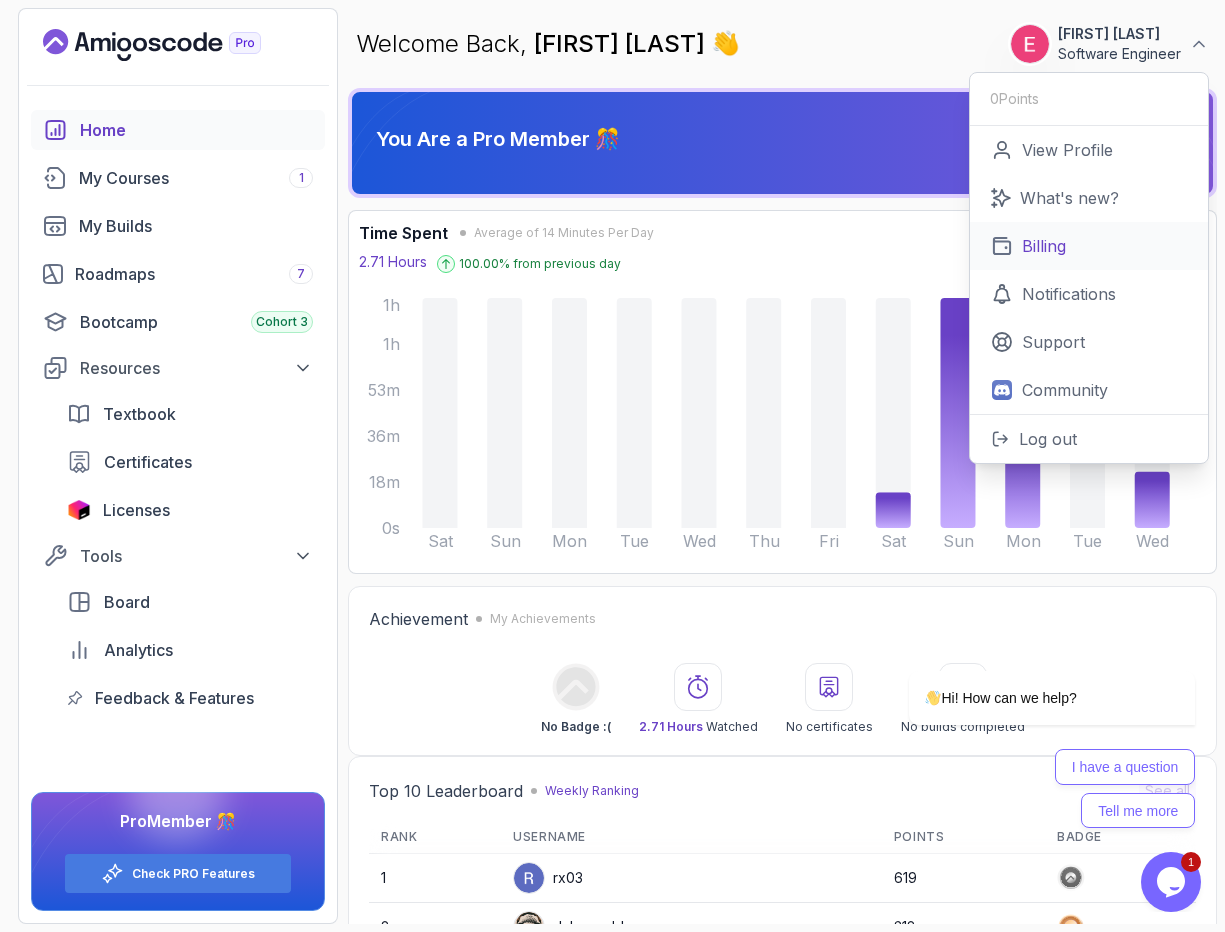click on "Billing" at bounding box center [1044, 246] 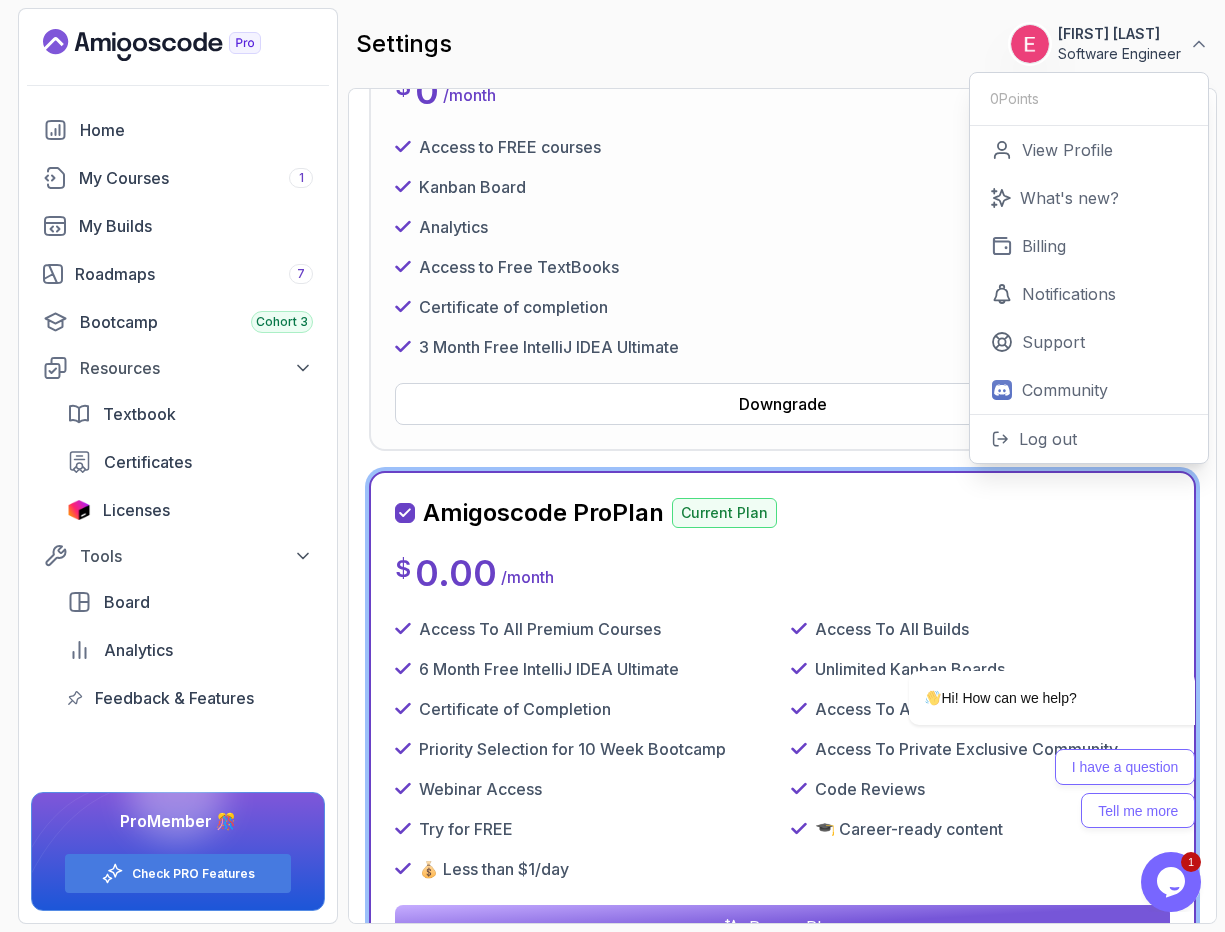 scroll, scrollTop: 0, scrollLeft: 0, axis: both 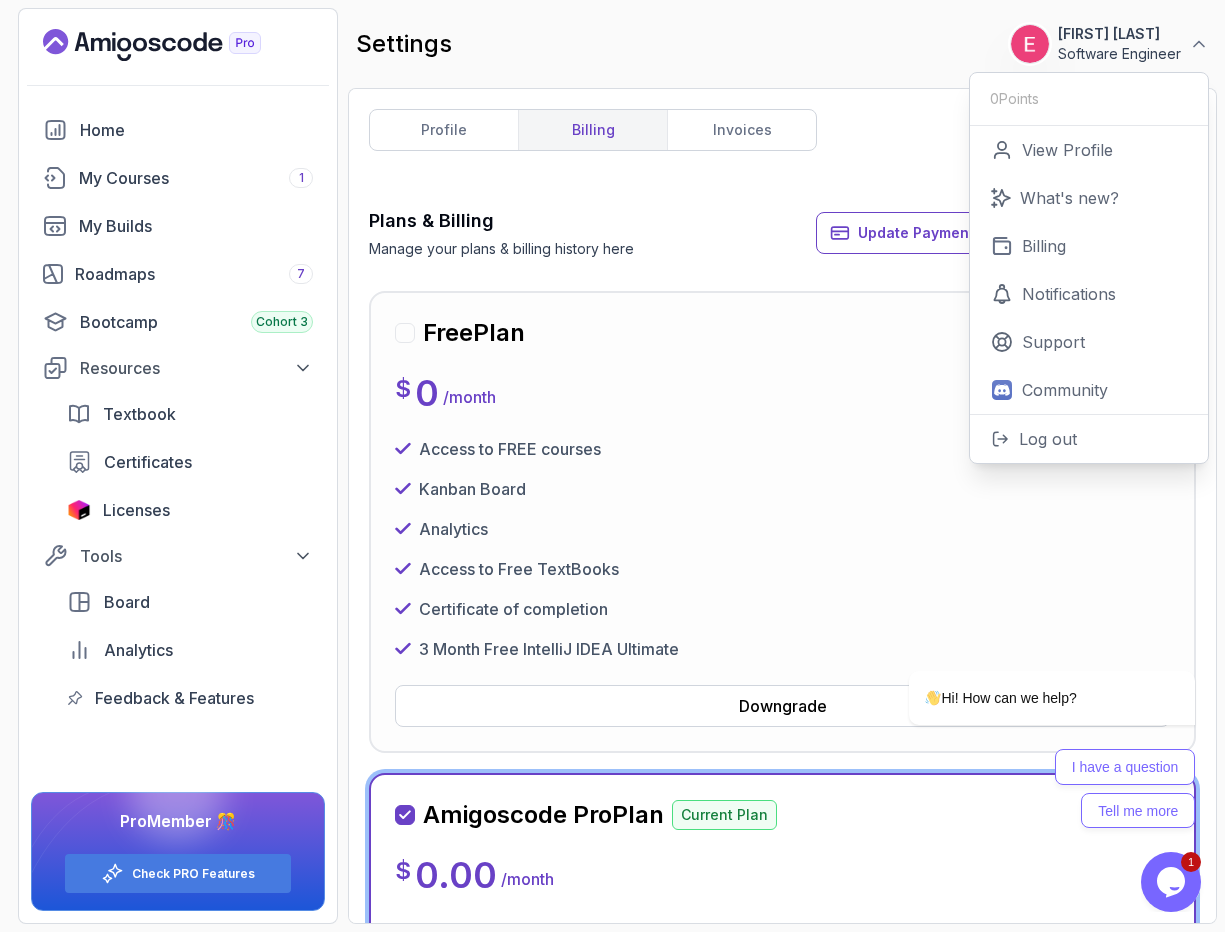 click at bounding box center (405, 333) 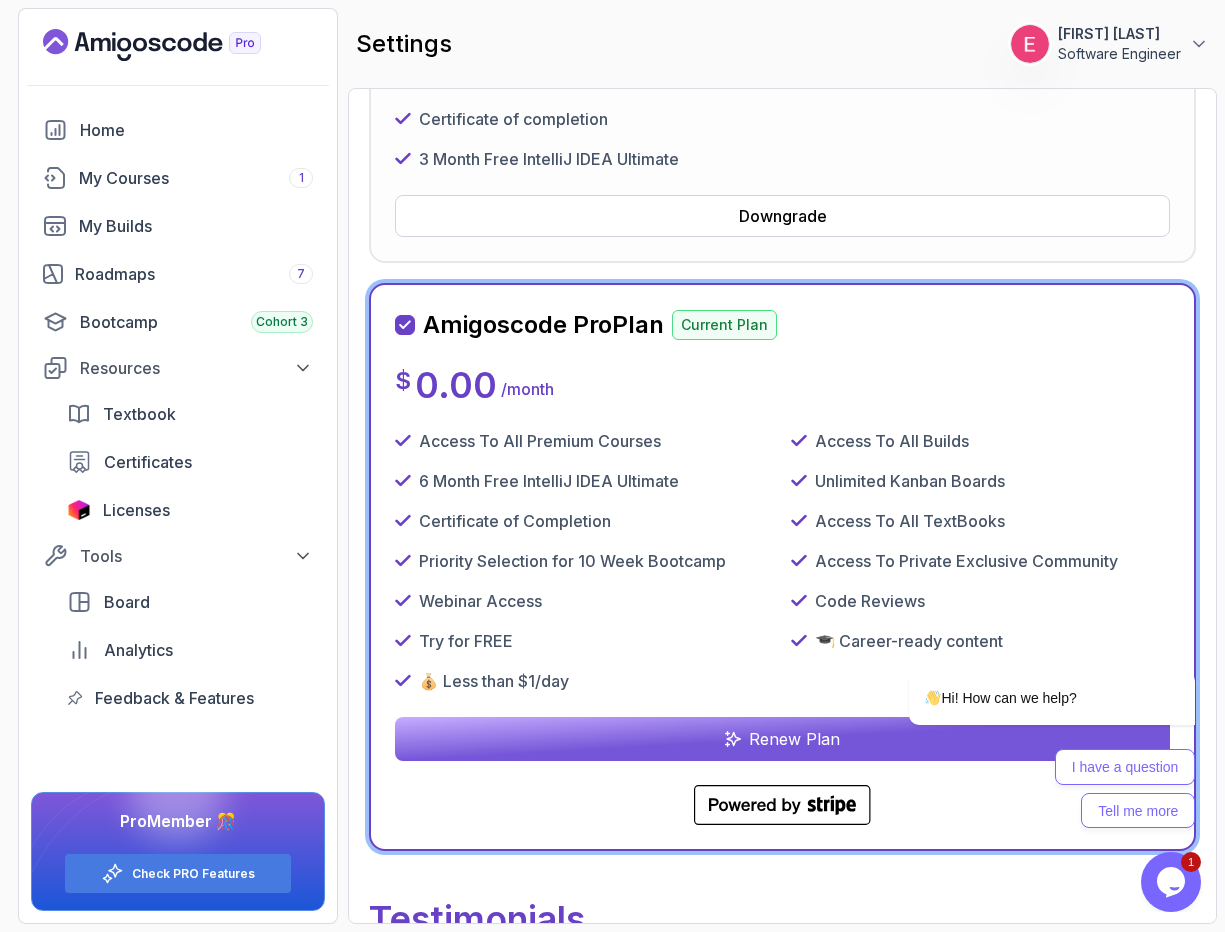 scroll, scrollTop: 488, scrollLeft: 0, axis: vertical 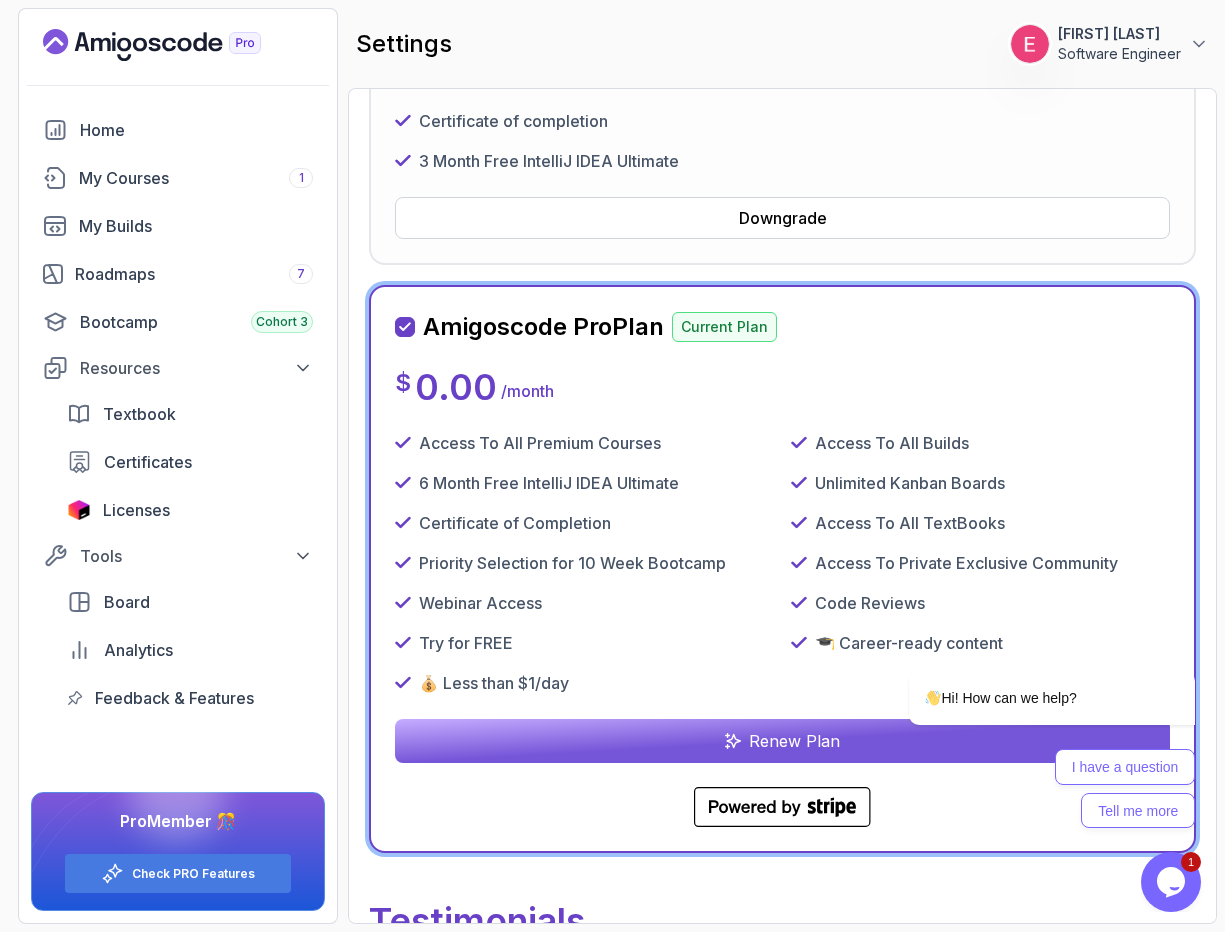 click 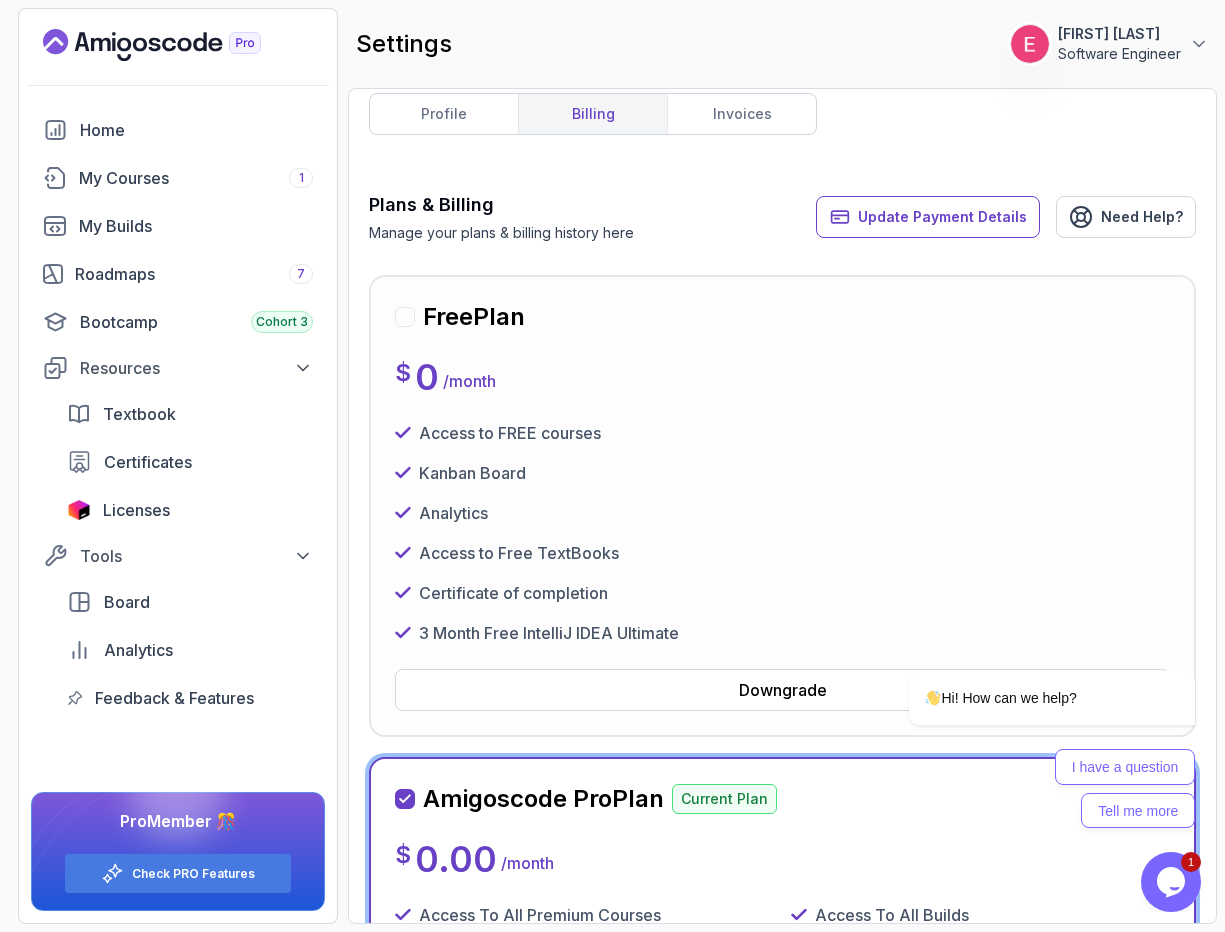 scroll, scrollTop: 0, scrollLeft: 0, axis: both 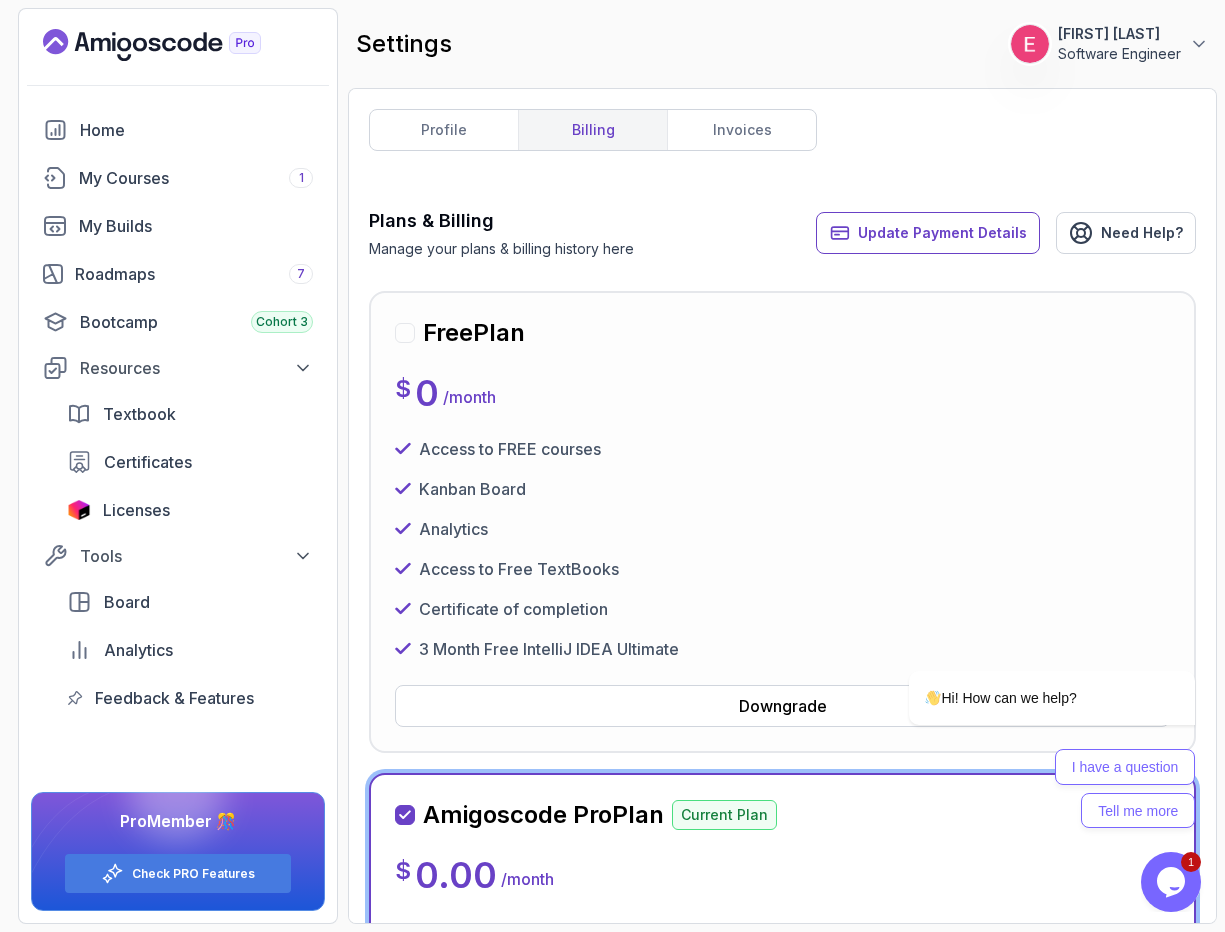 click at bounding box center [405, 333] 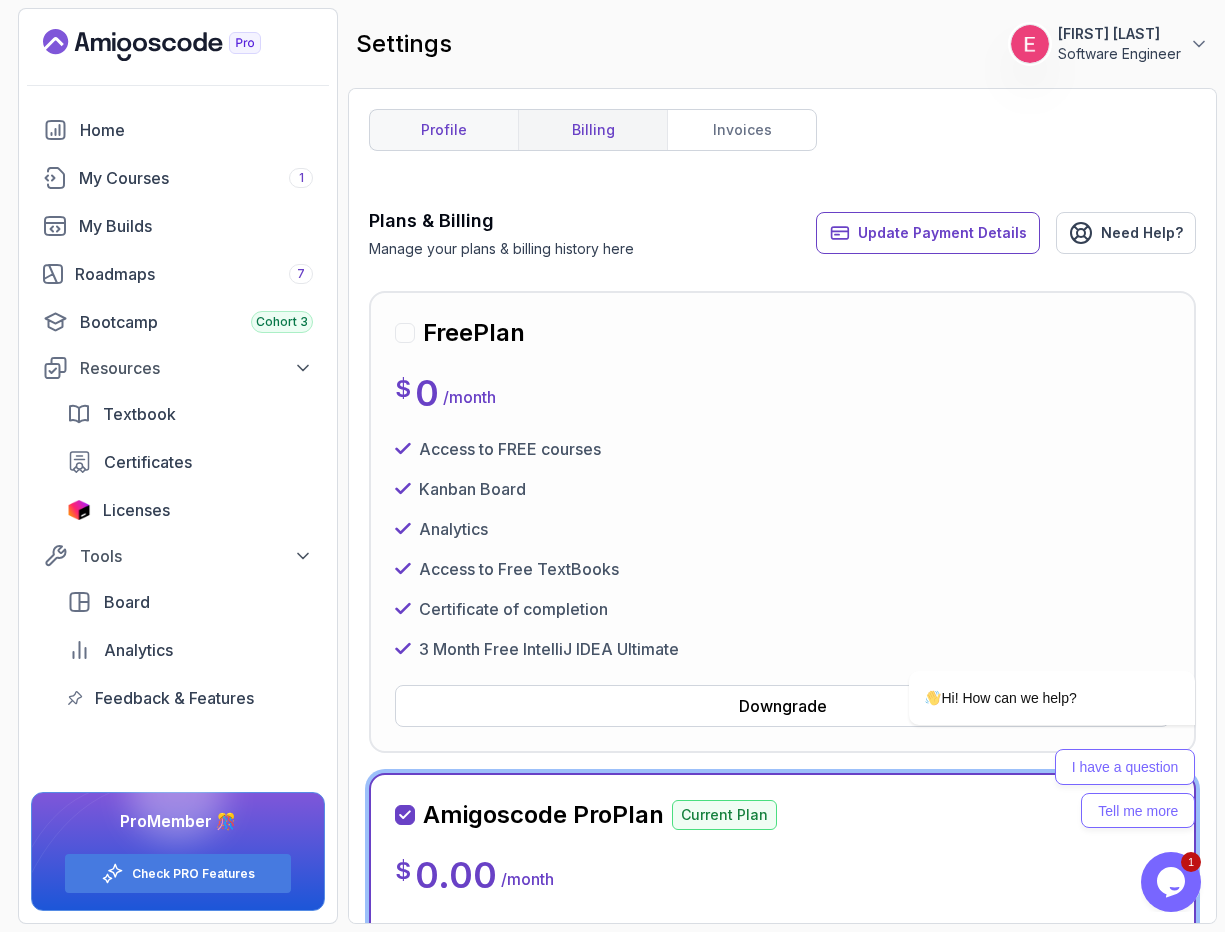 click on "profile" at bounding box center (444, 130) 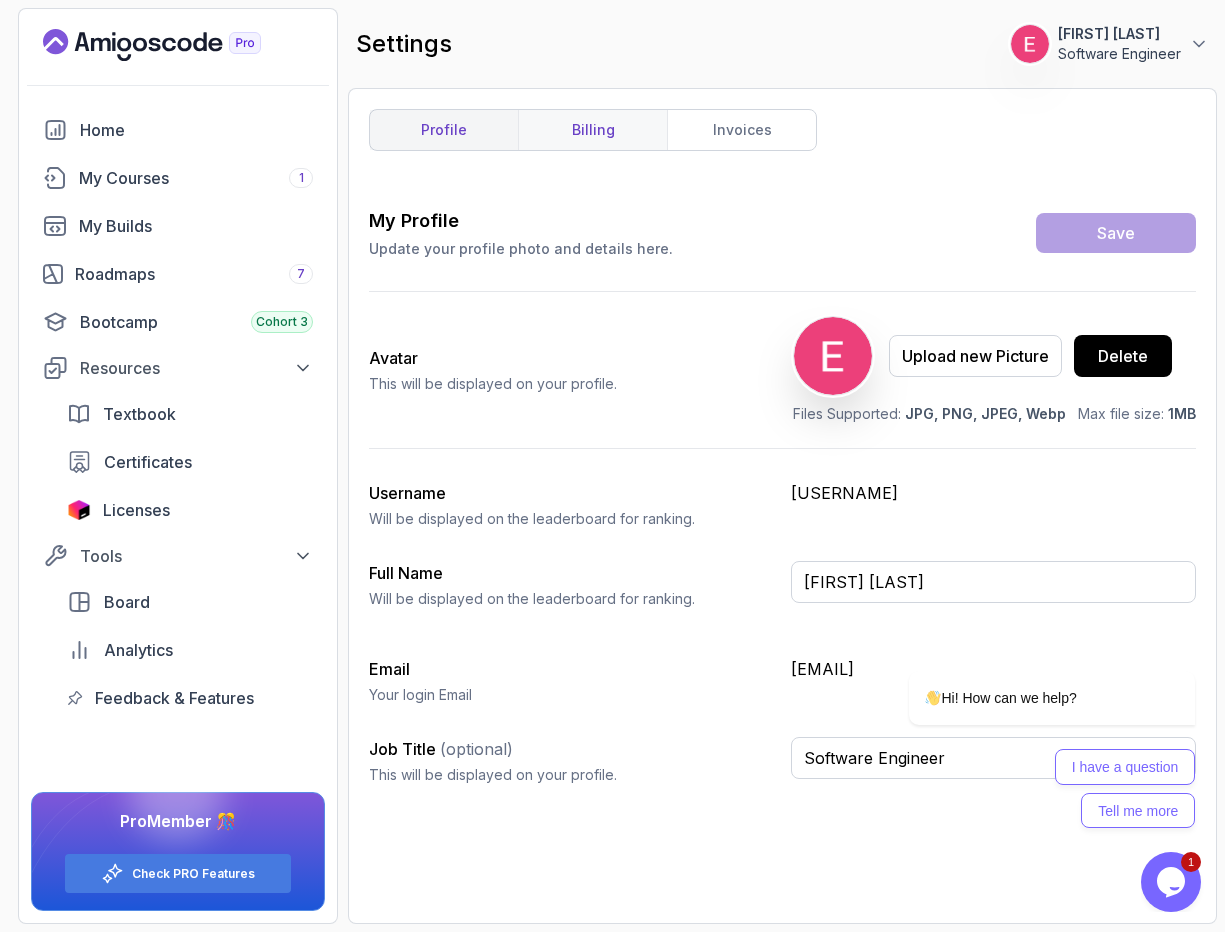 click on "billing" at bounding box center [592, 130] 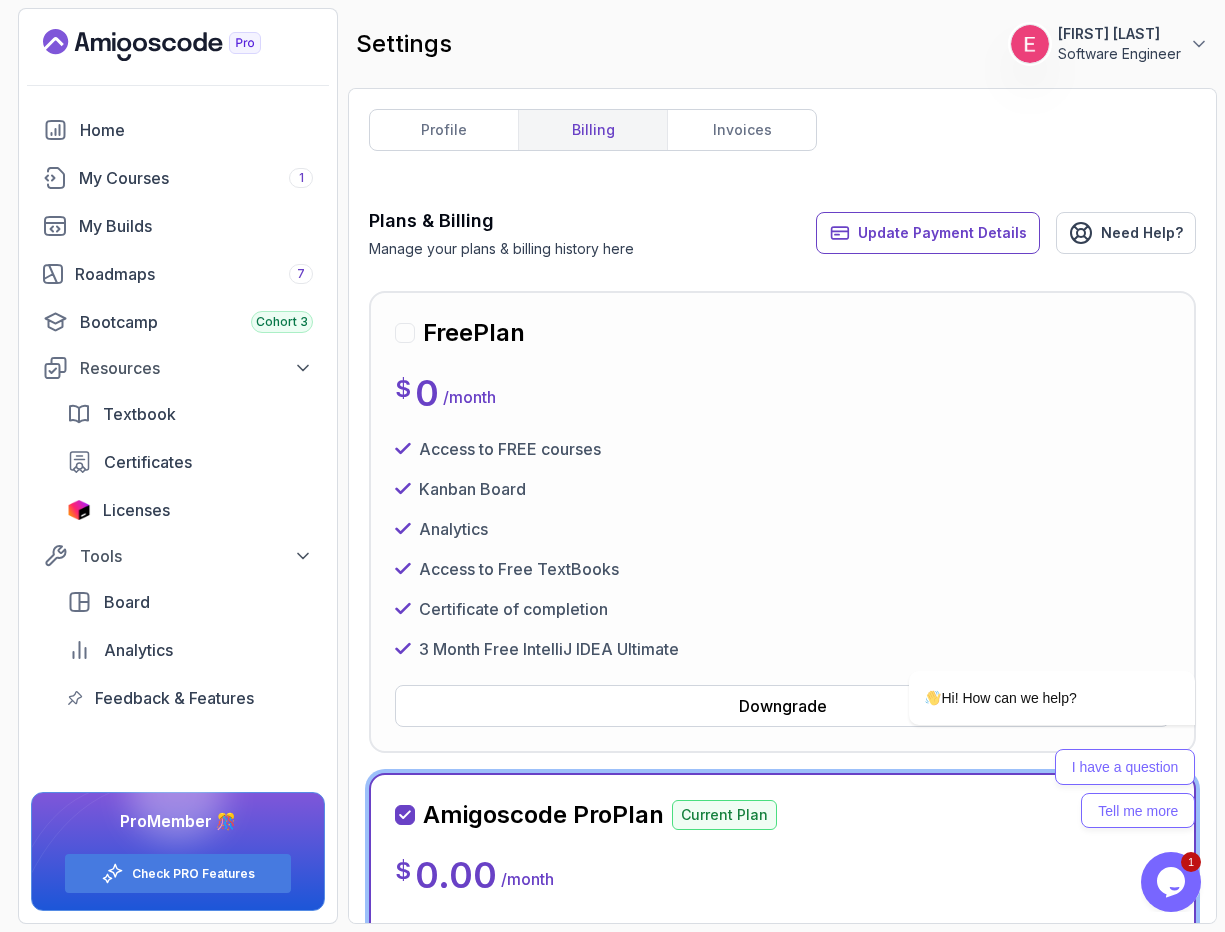 click at bounding box center (405, 333) 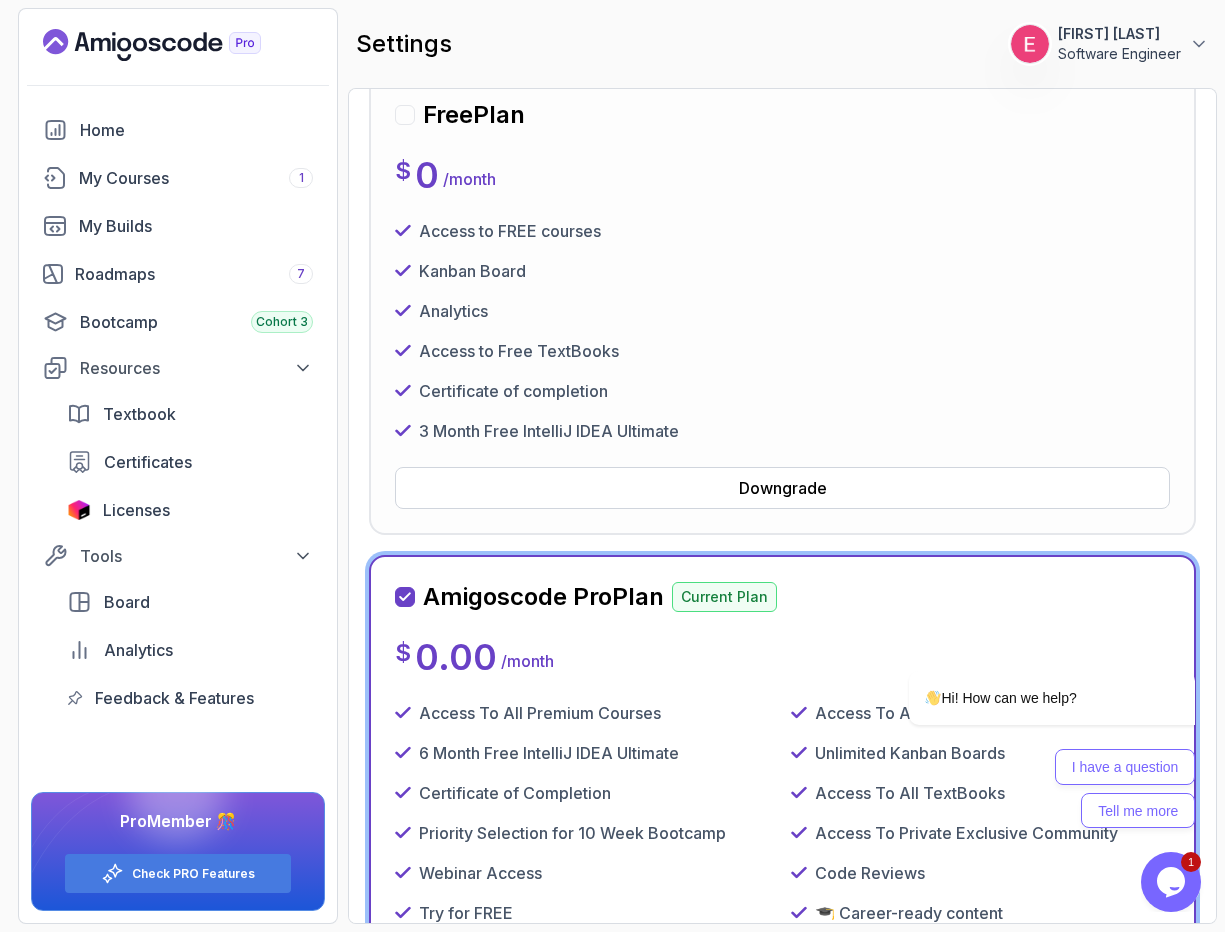 click 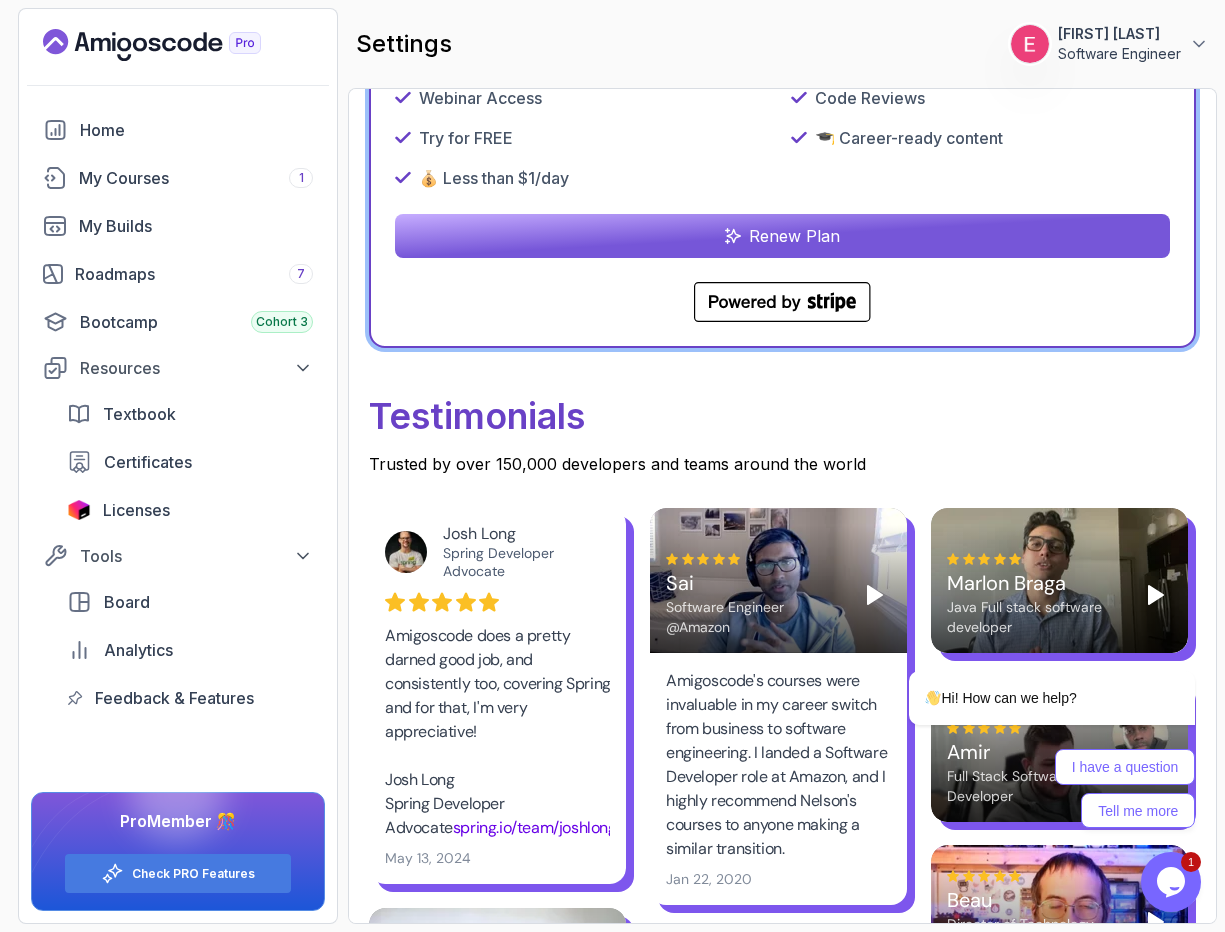 scroll, scrollTop: 1014, scrollLeft: 0, axis: vertical 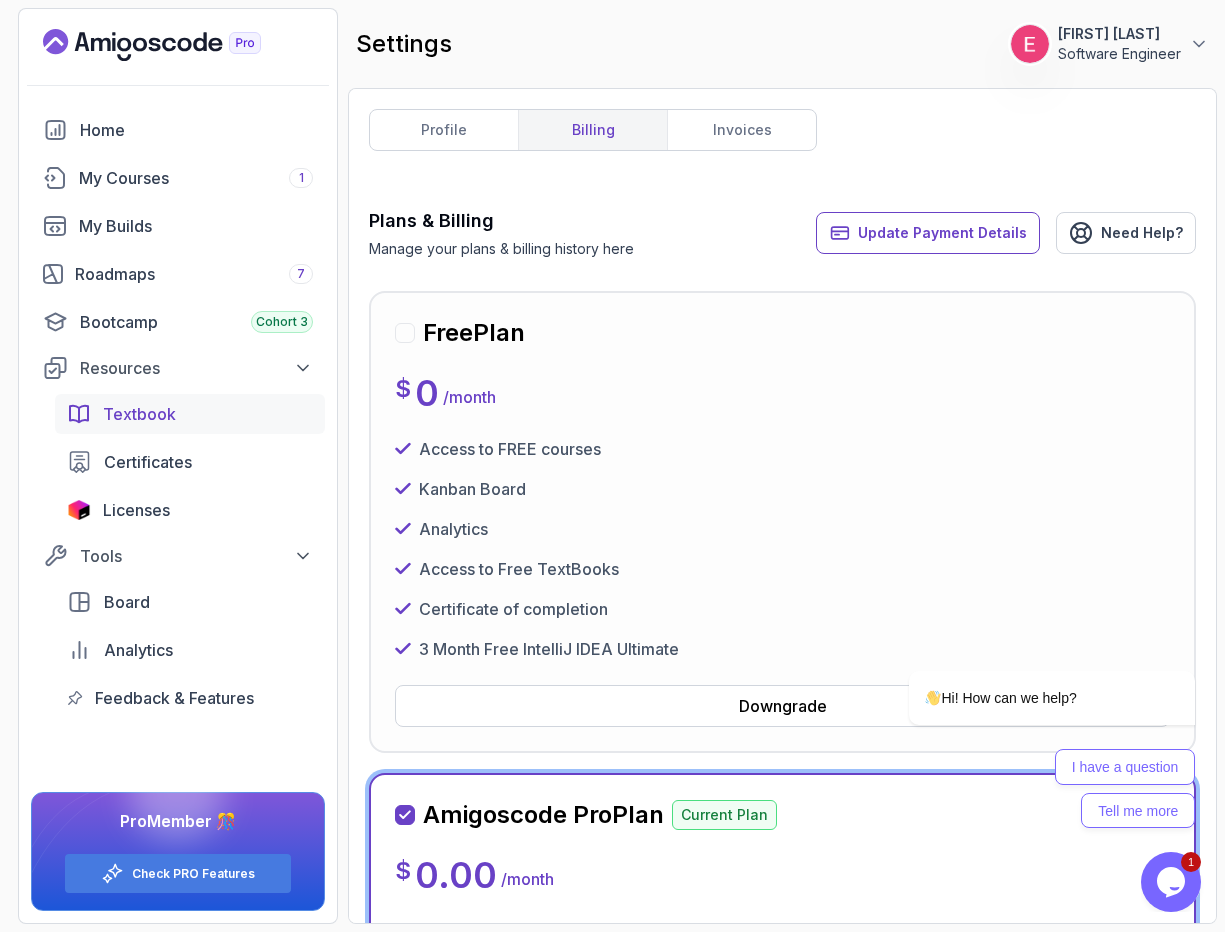 click on "Textbook" at bounding box center [139, 414] 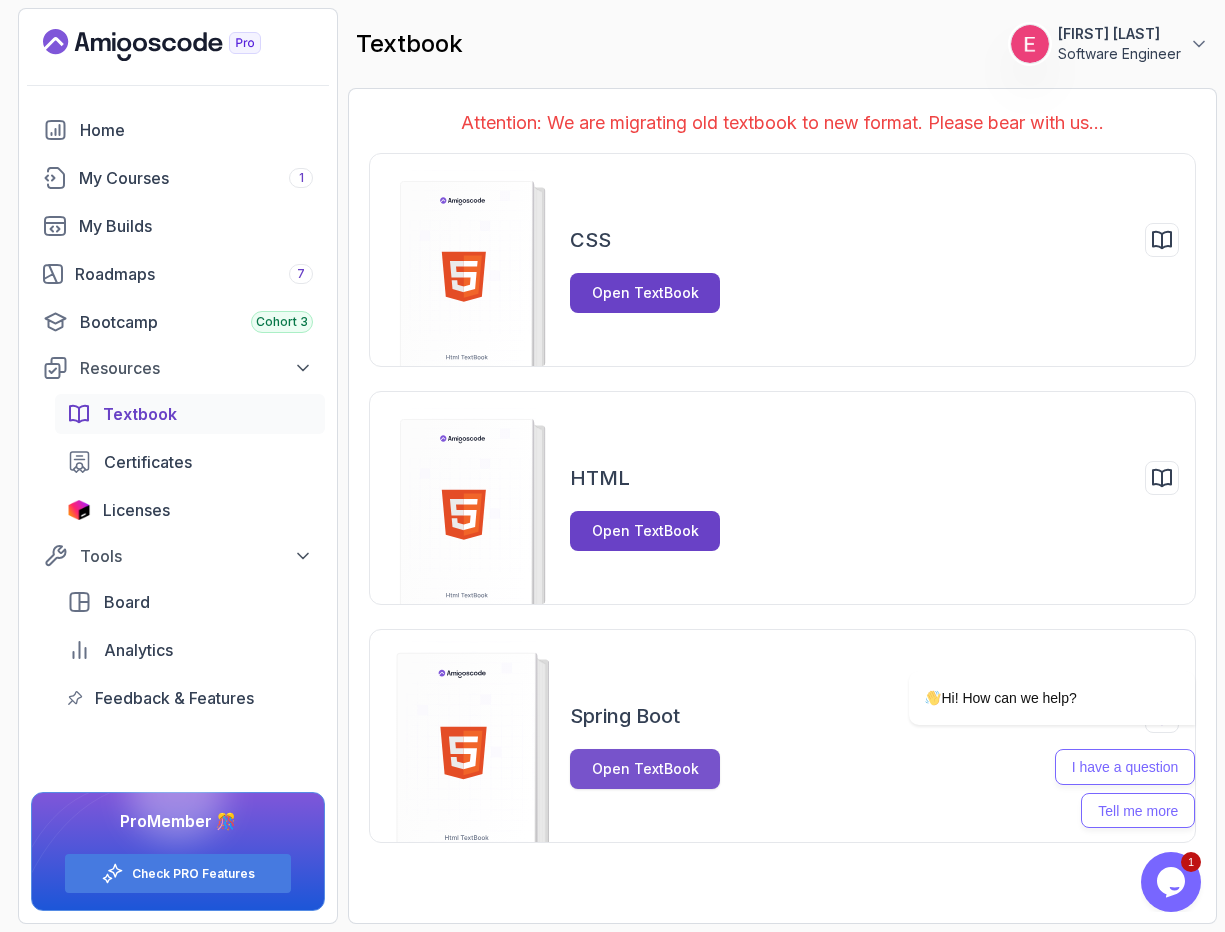 click on "Open TextBook" at bounding box center [645, 769] 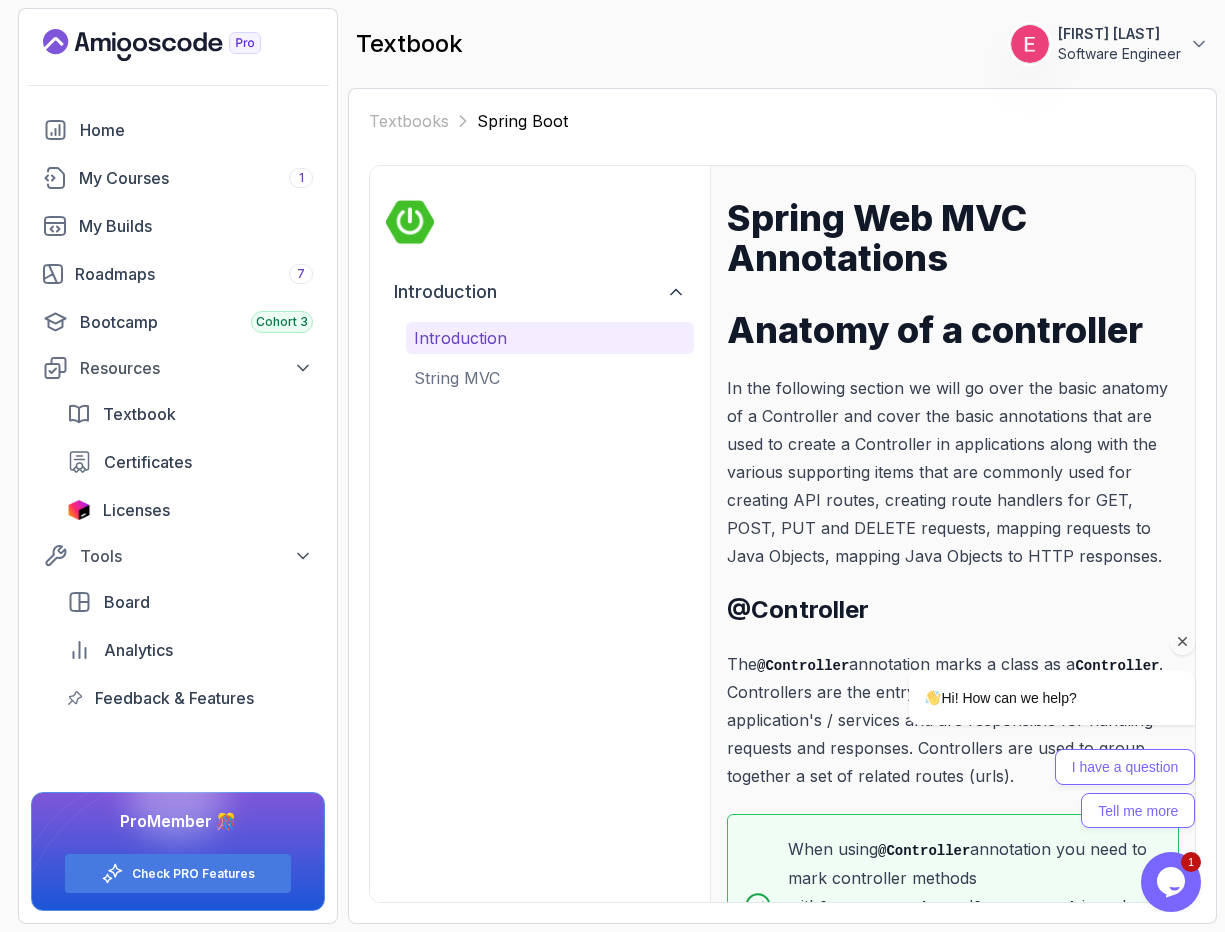 click at bounding box center (1183, 642) 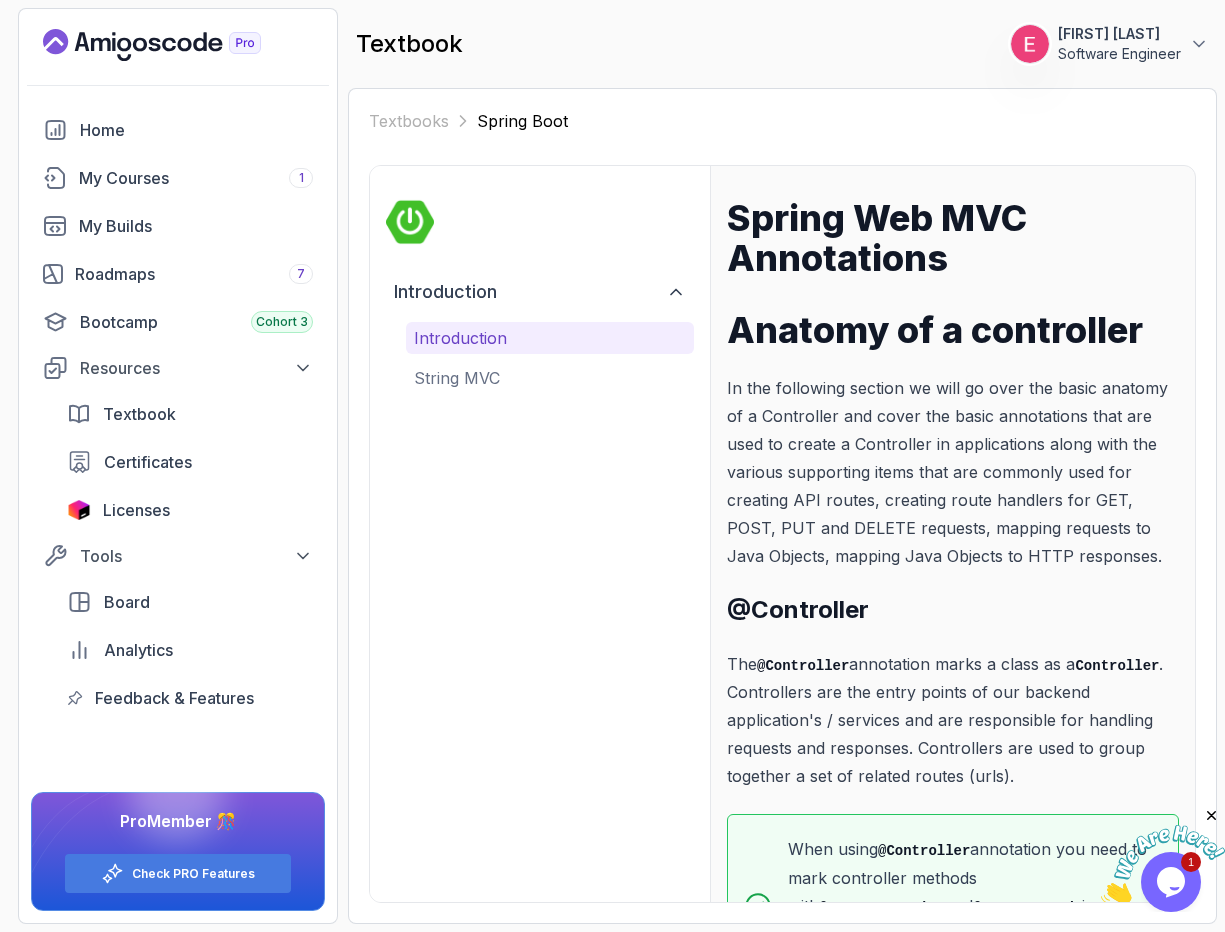 scroll, scrollTop: 129, scrollLeft: 0, axis: vertical 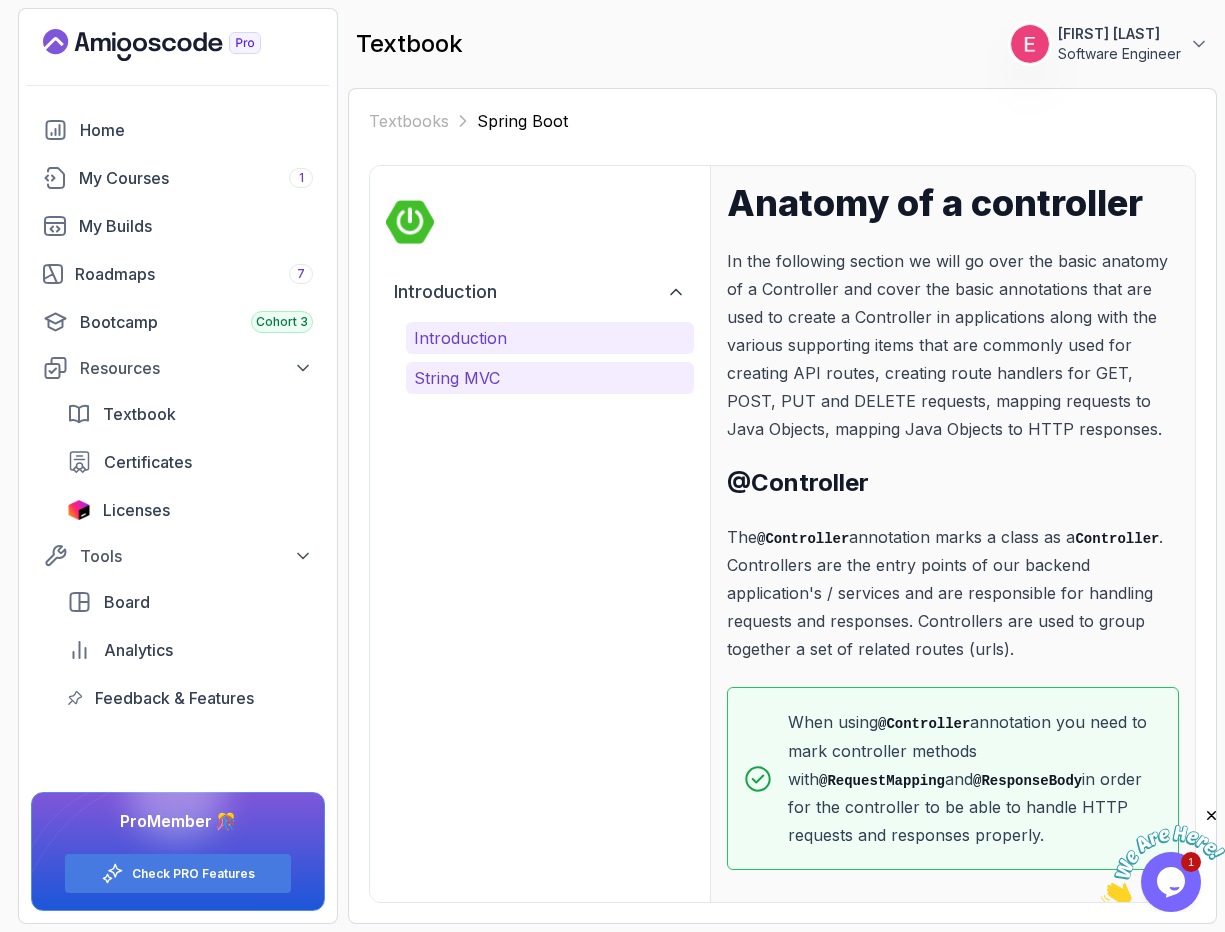 click on "String MVC" at bounding box center [550, 378] 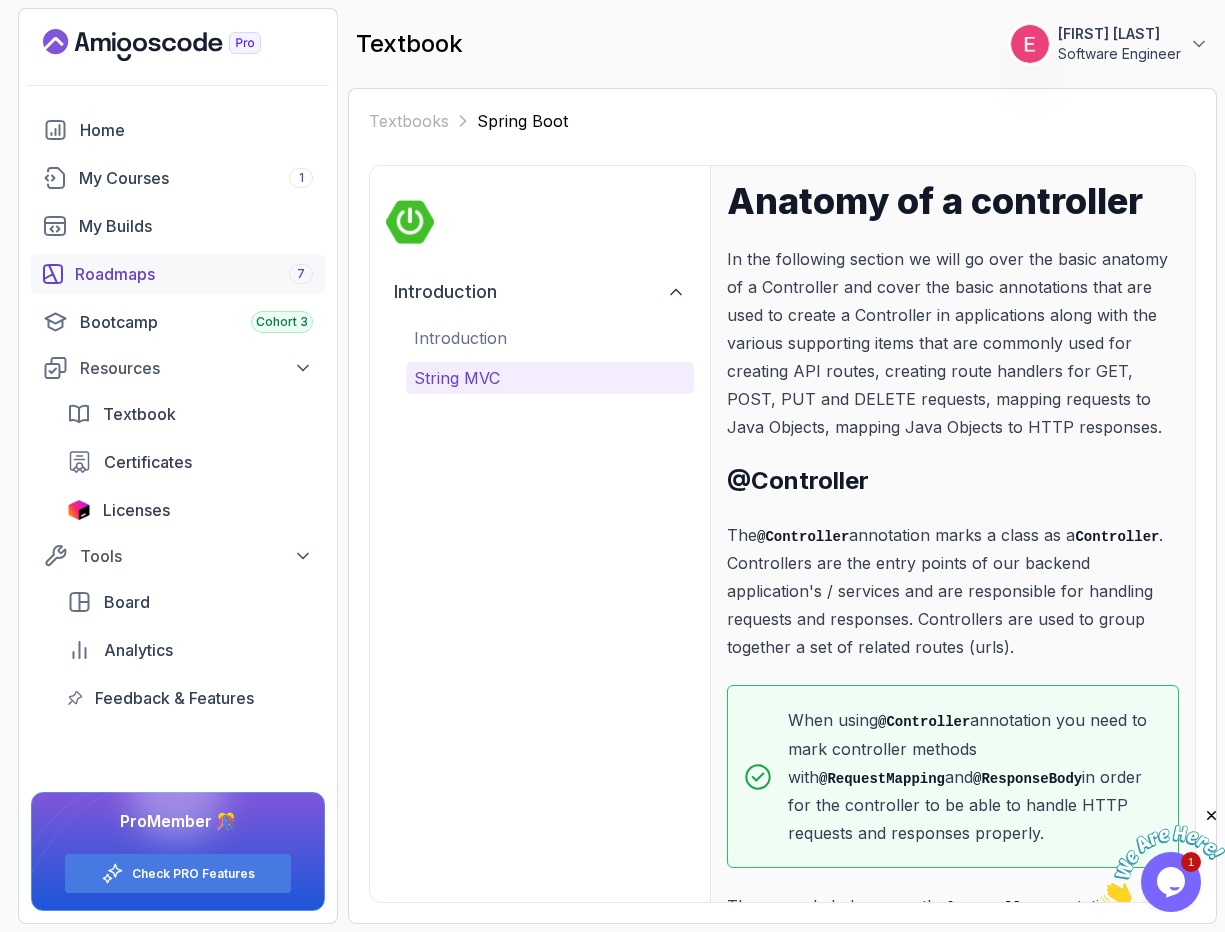 click on "Roadmaps 7" at bounding box center (194, 274) 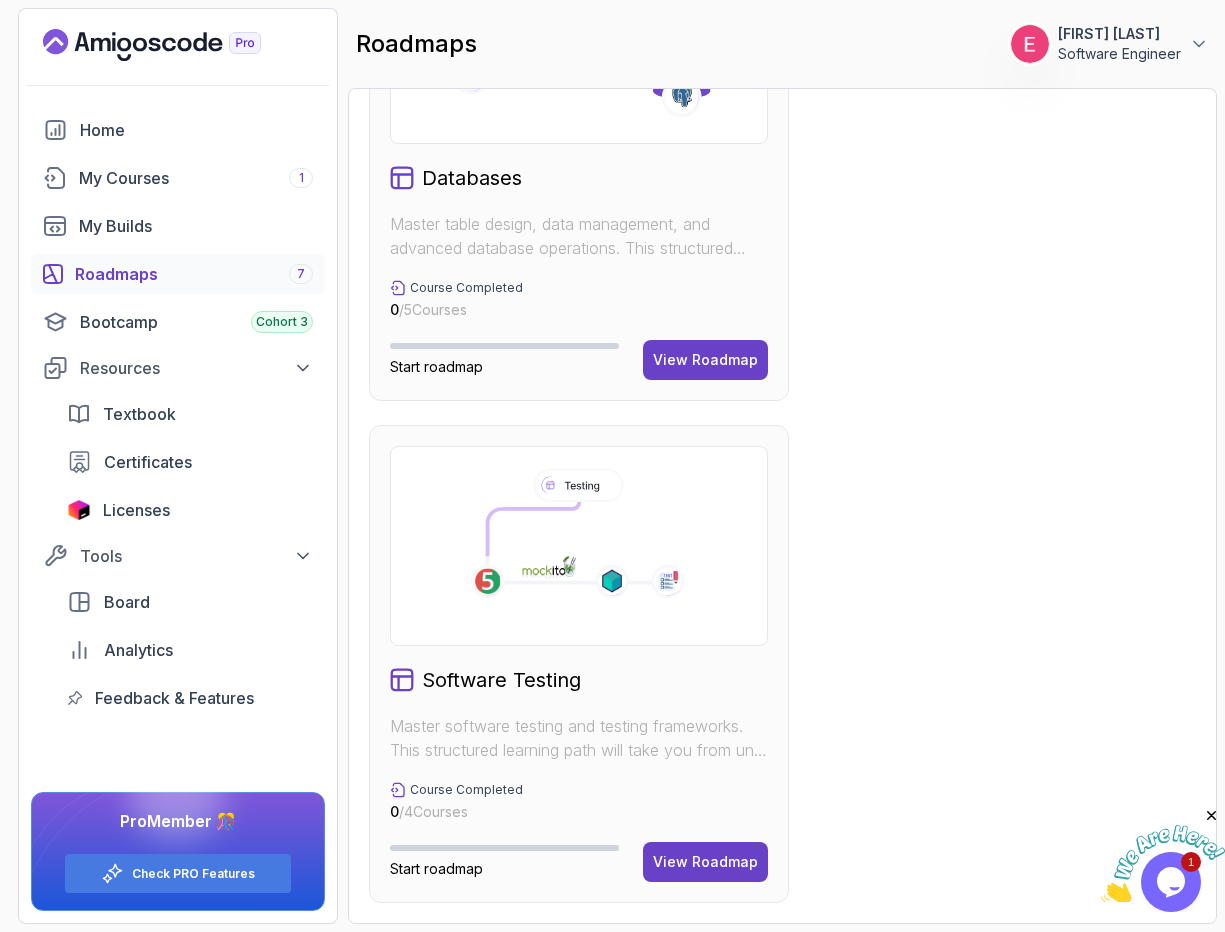 scroll, scrollTop: 2392, scrollLeft: 0, axis: vertical 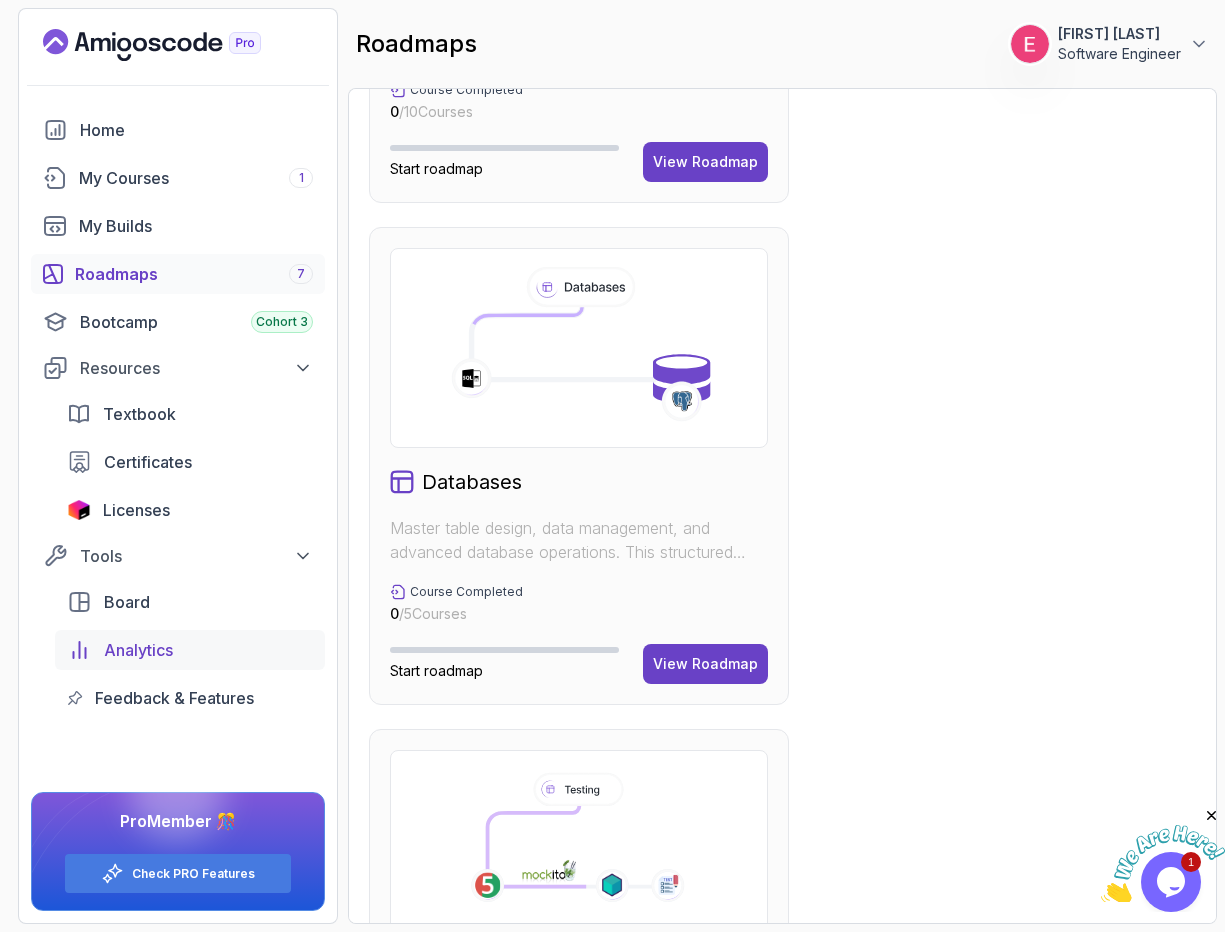 click on "Analytics" at bounding box center [138, 650] 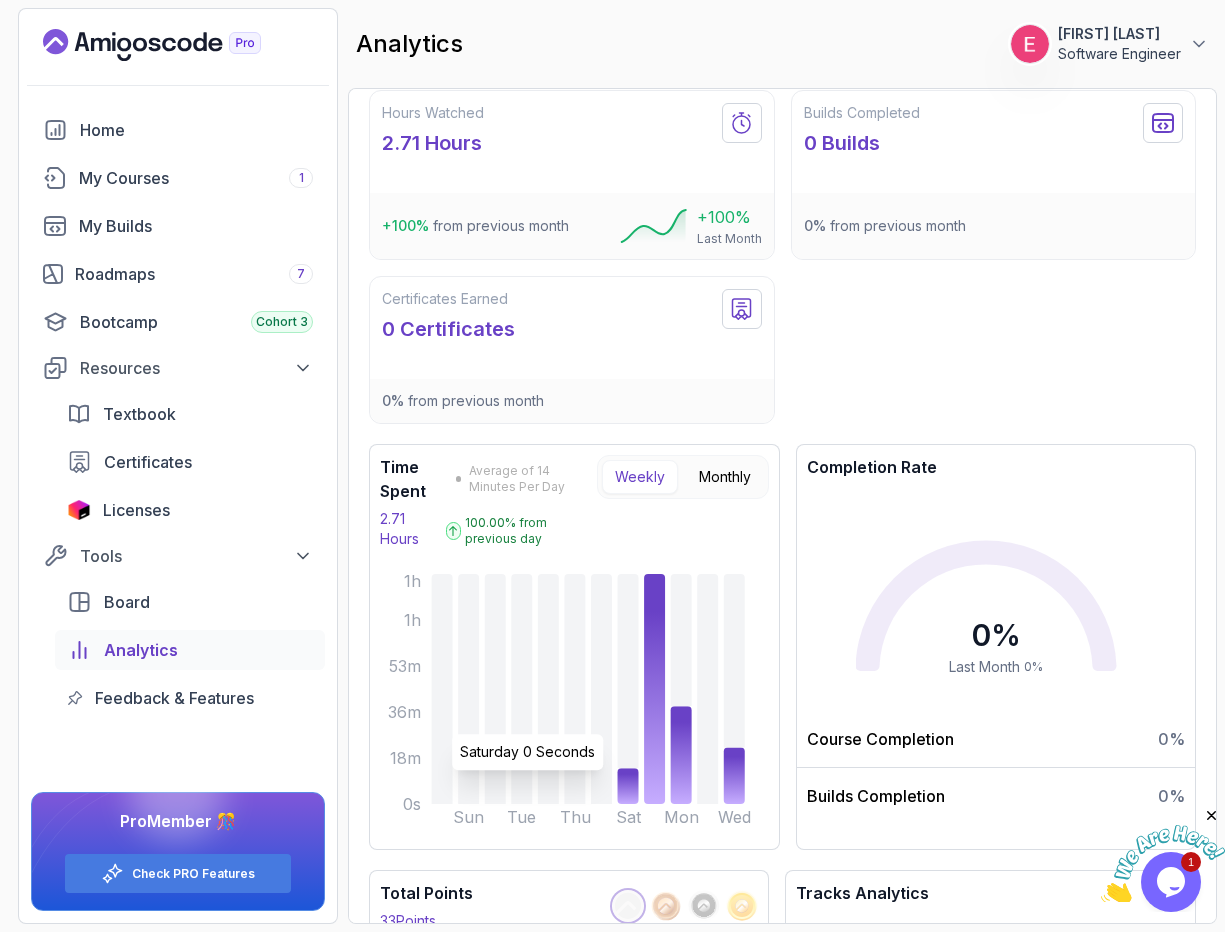 scroll, scrollTop: 331, scrollLeft: 0, axis: vertical 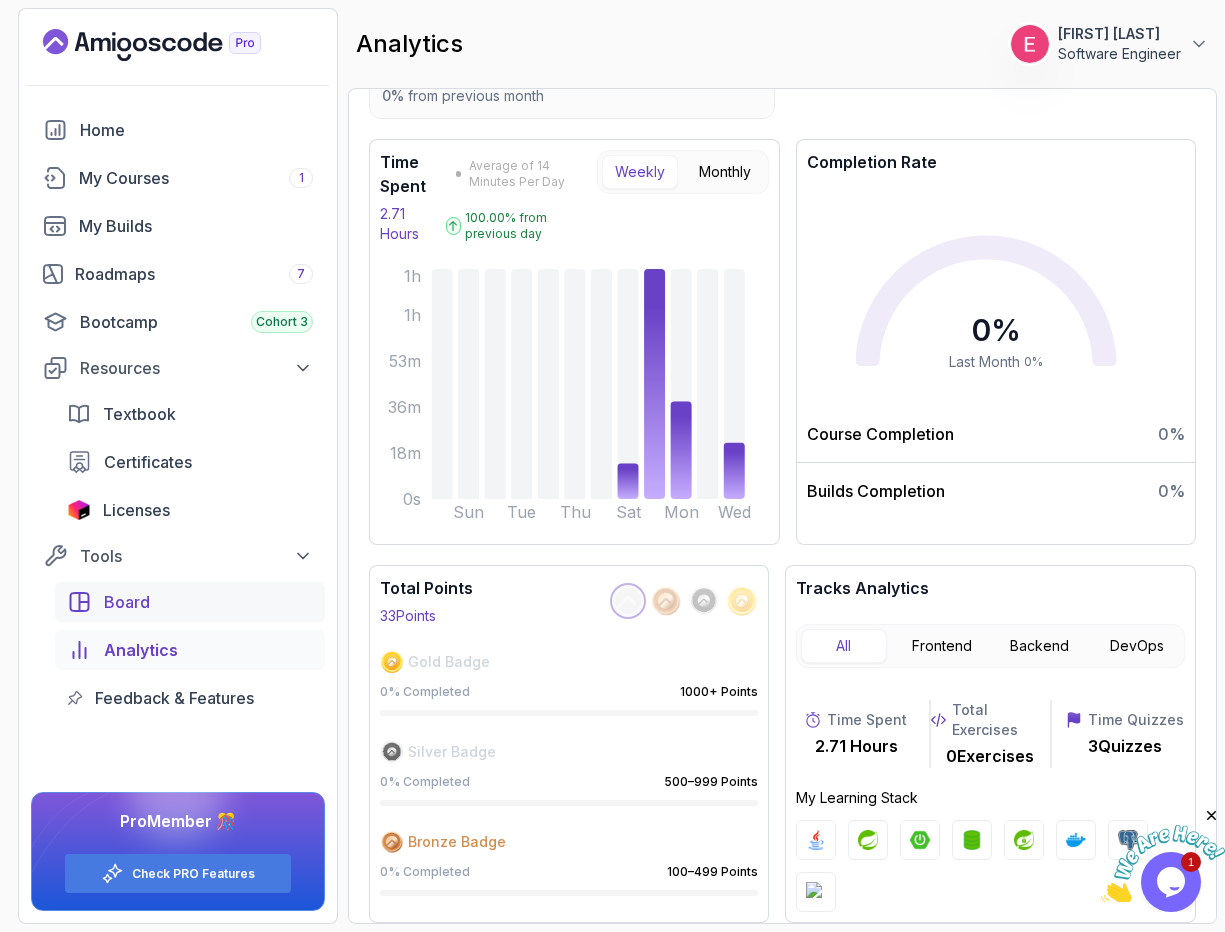 click on "Board" at bounding box center (208, 602) 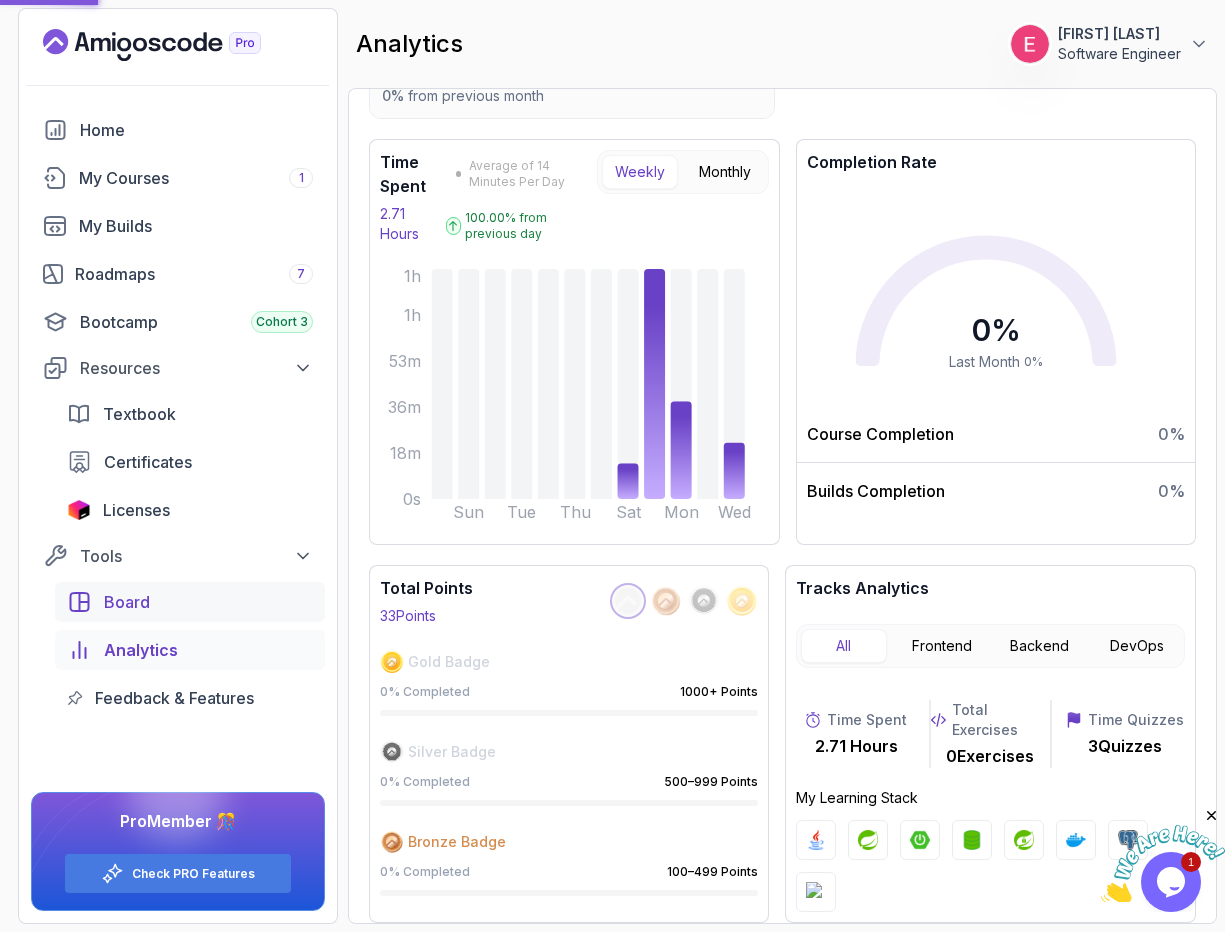 scroll, scrollTop: 0, scrollLeft: 0, axis: both 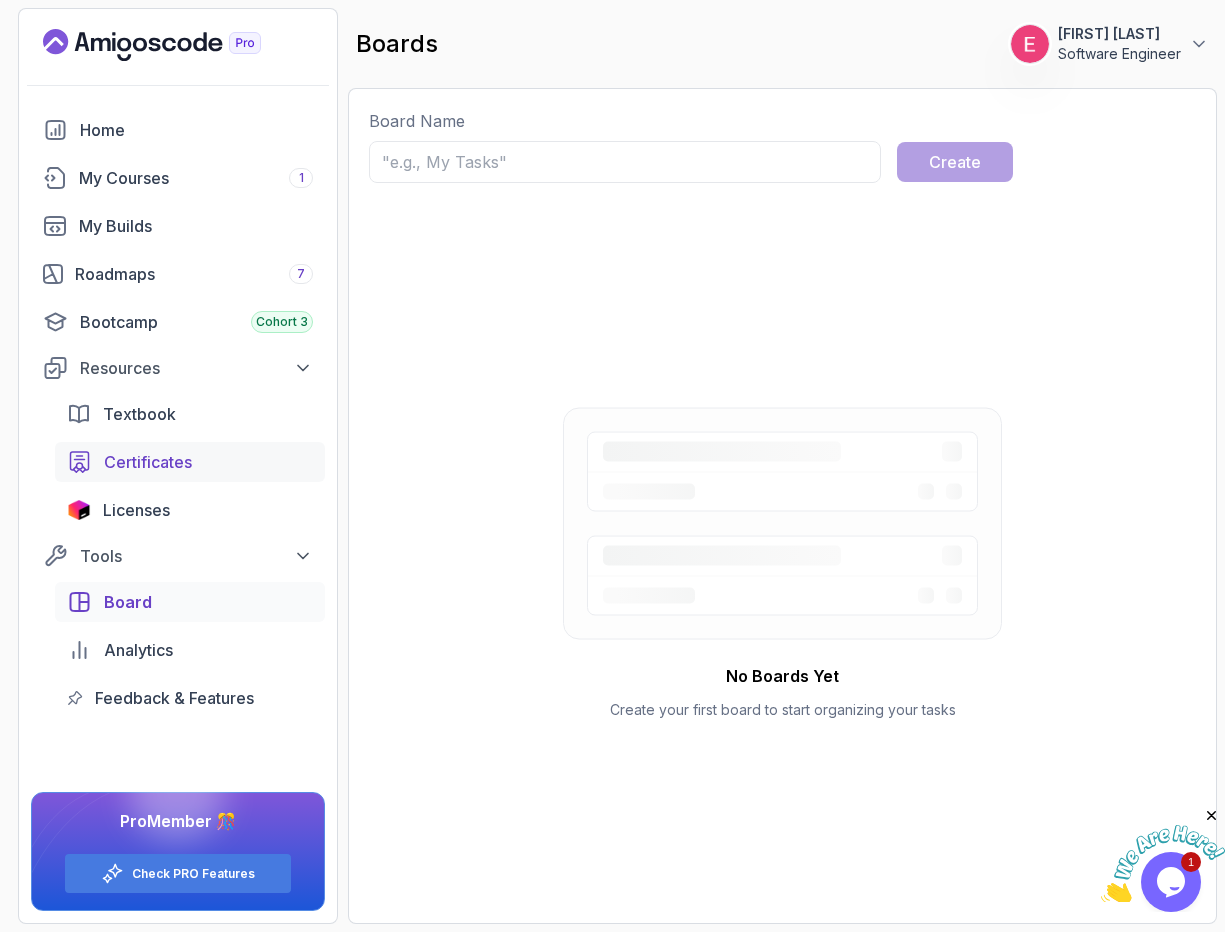 click on "Certificates" at bounding box center [148, 462] 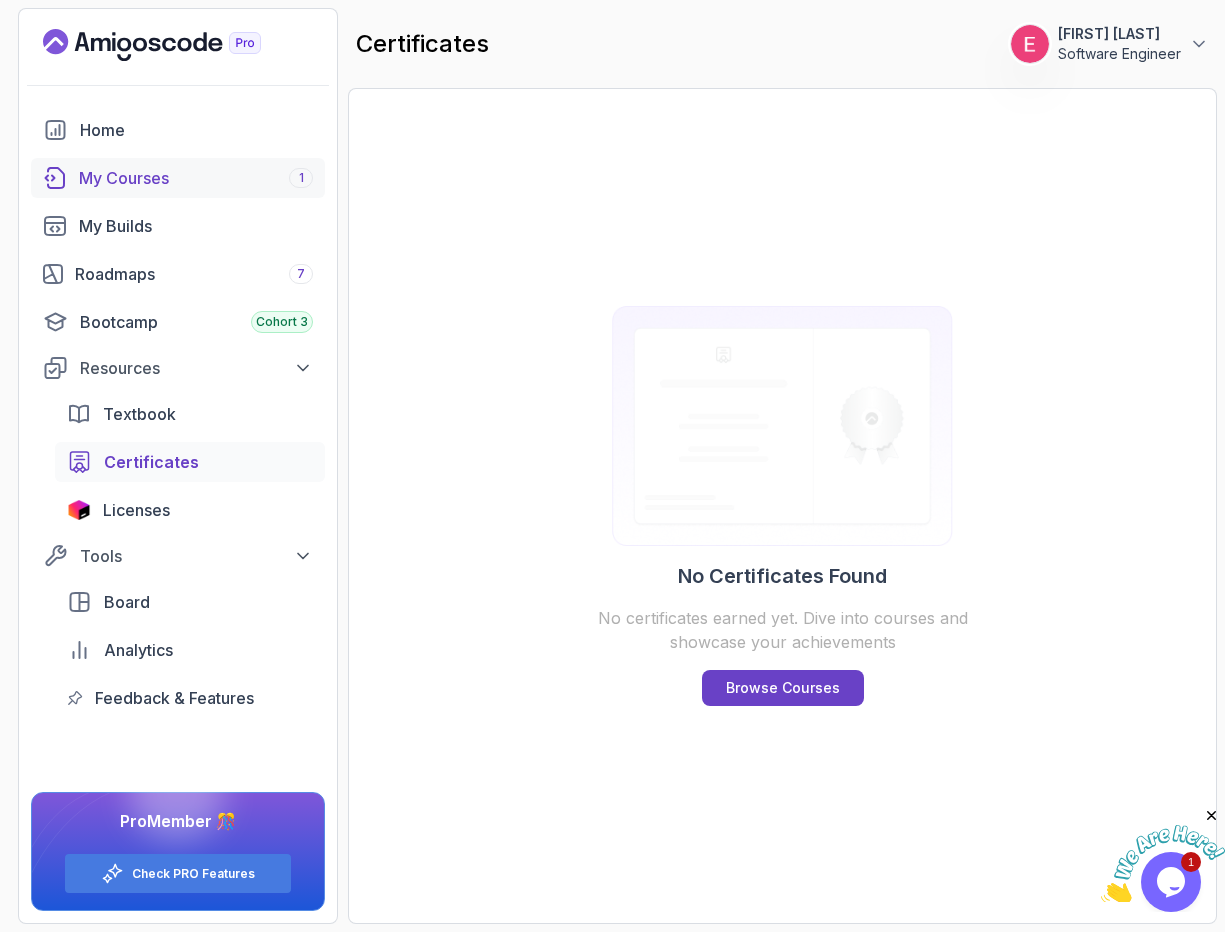 click on "My Courses 1" at bounding box center [196, 178] 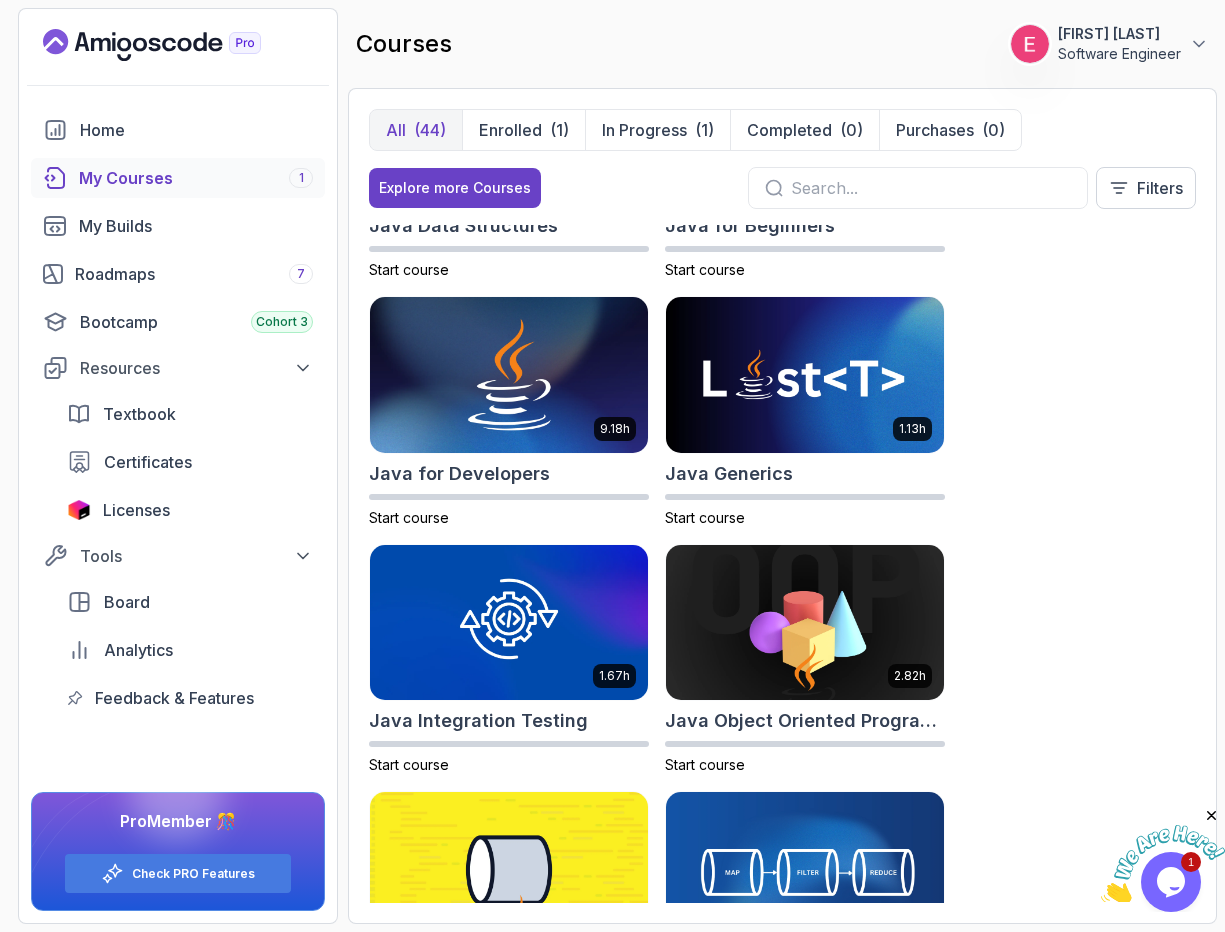 scroll, scrollTop: 1916, scrollLeft: 0, axis: vertical 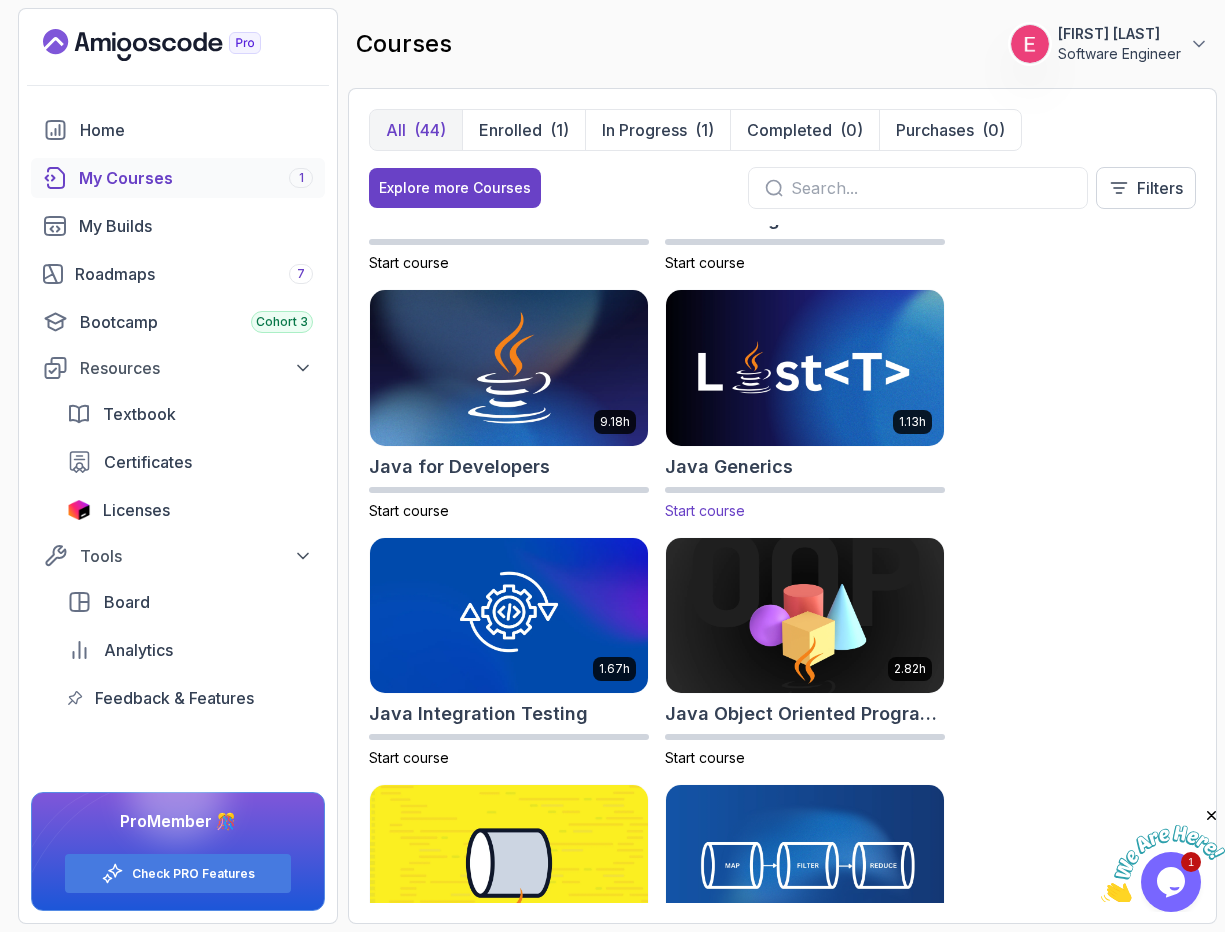 click at bounding box center (805, 367) 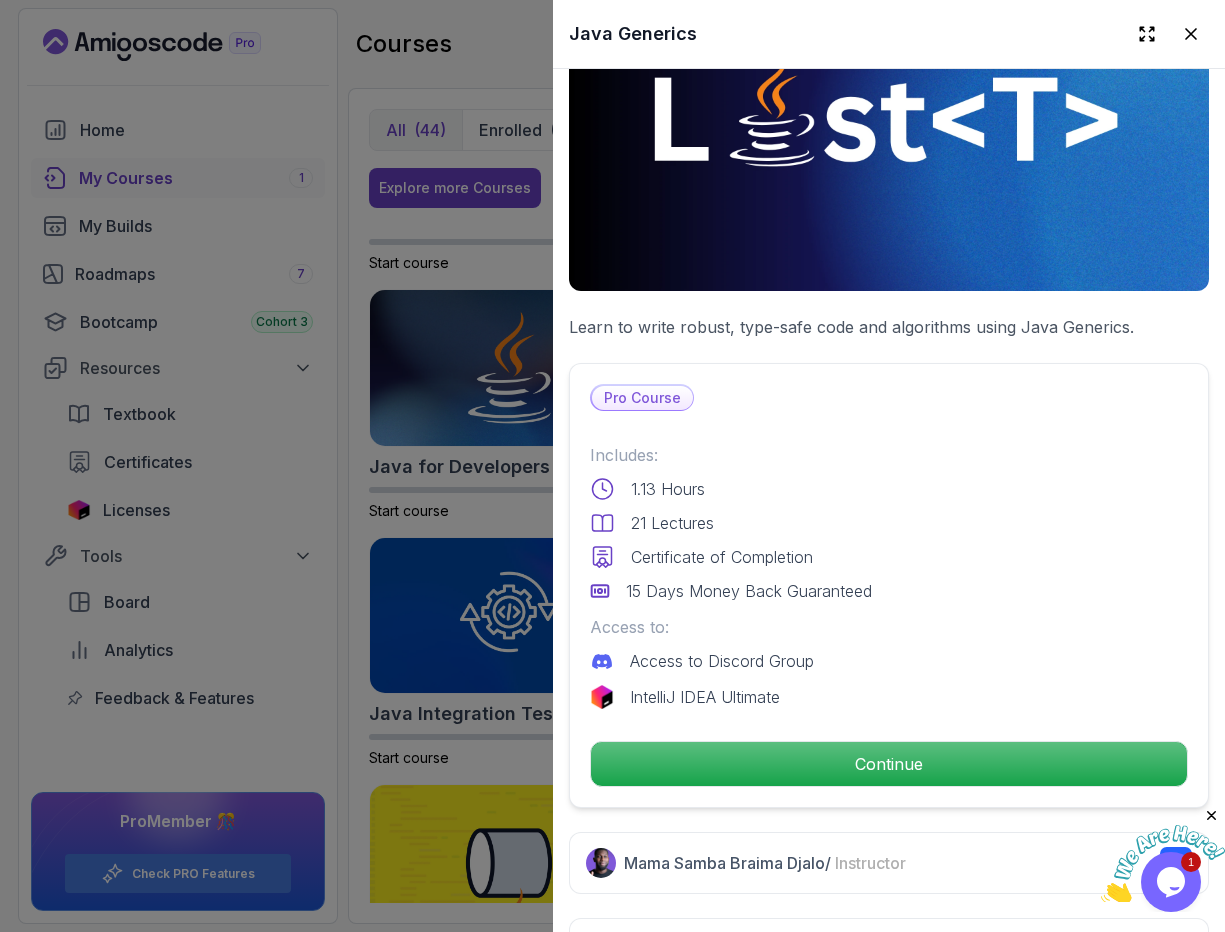 scroll, scrollTop: 158, scrollLeft: 0, axis: vertical 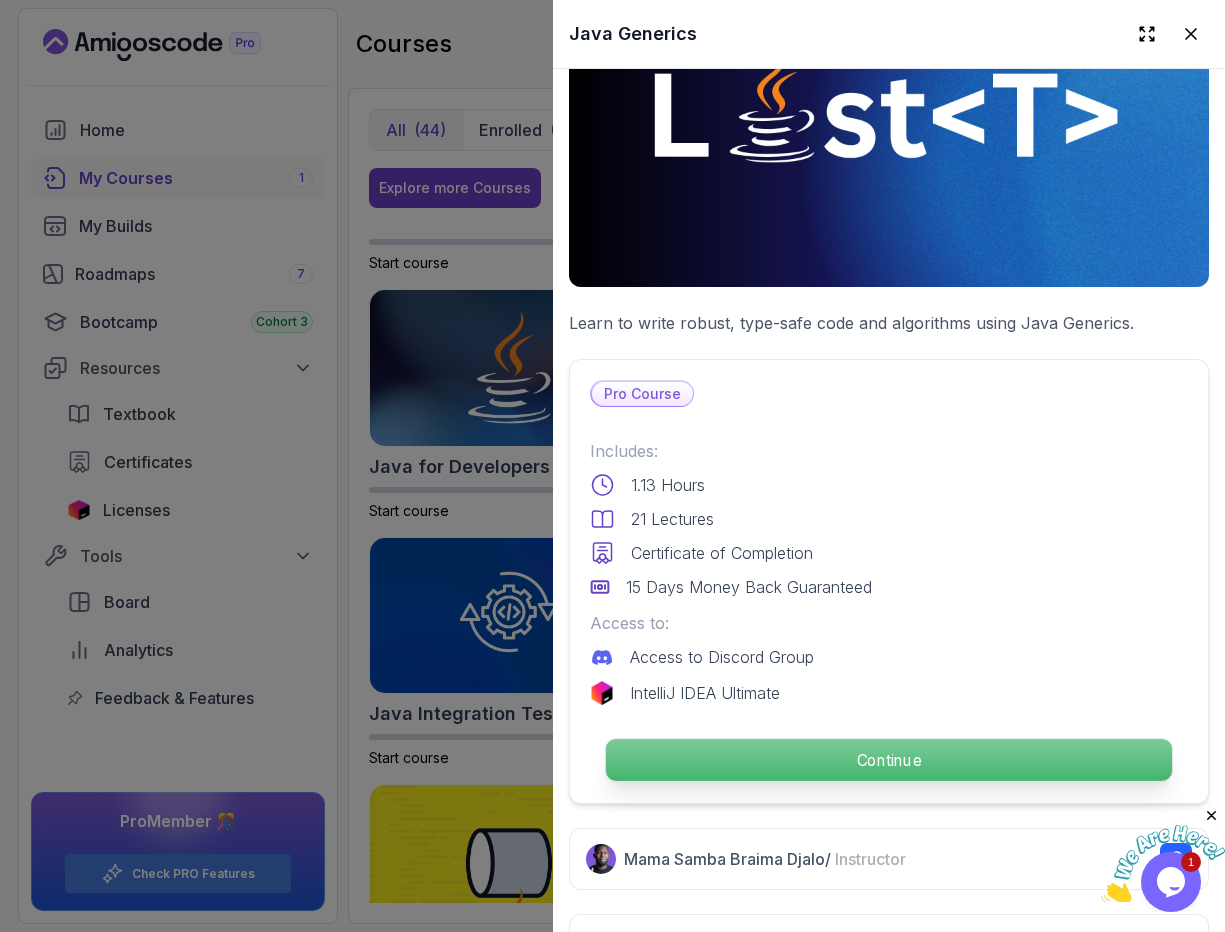 click on "Continue" at bounding box center (889, 760) 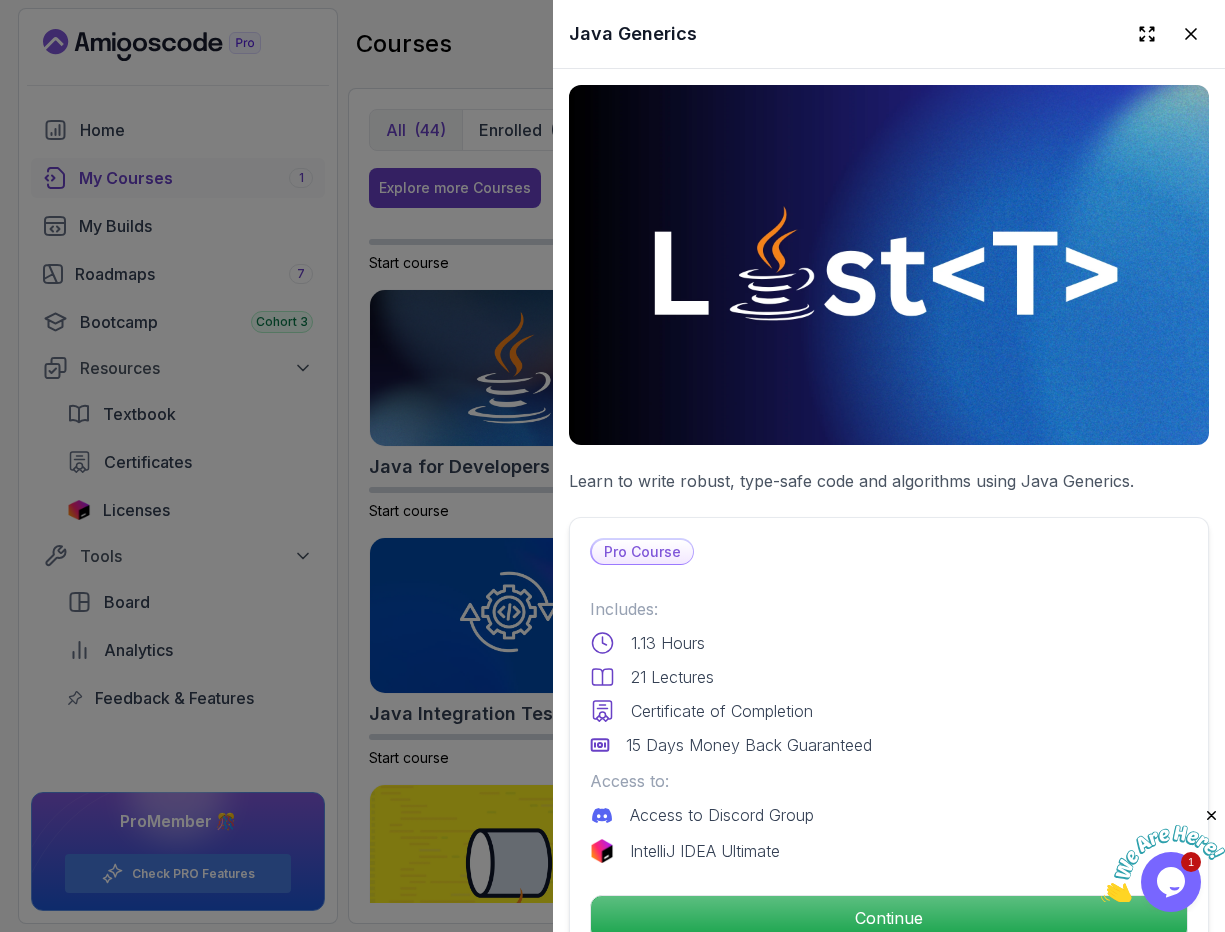 scroll, scrollTop: 544, scrollLeft: 0, axis: vertical 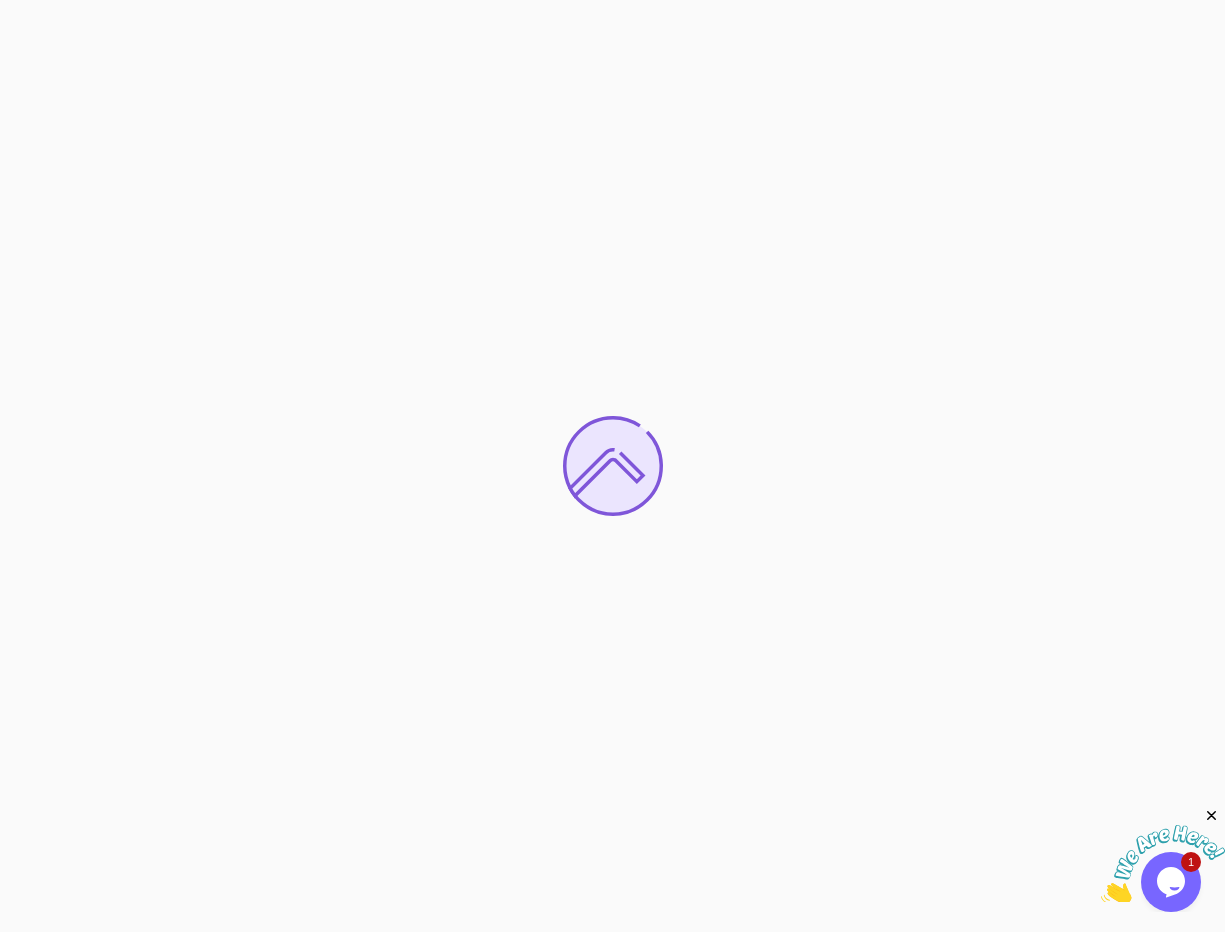 click at bounding box center [1212, 816] 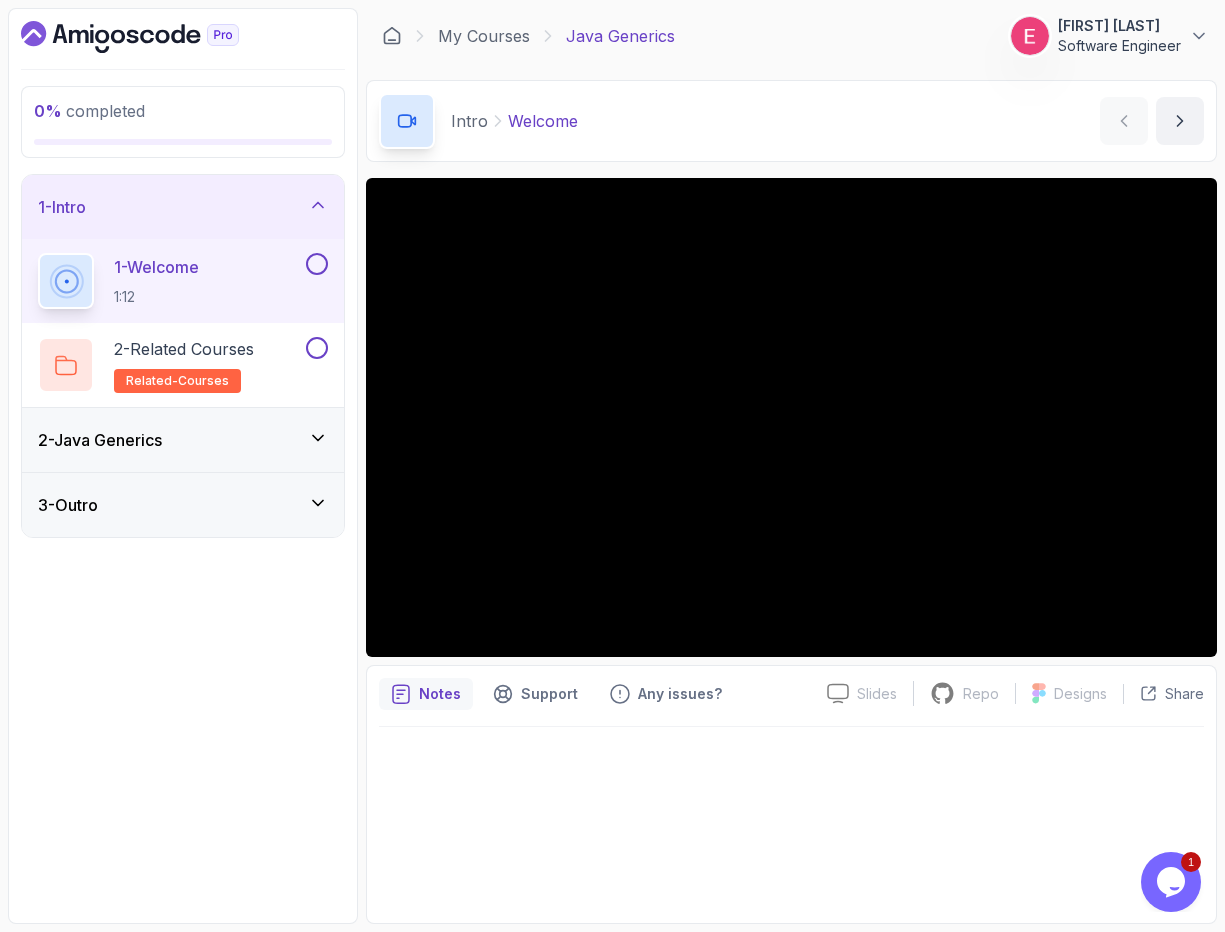 click on "2  -  Java Generics" at bounding box center [183, 440] 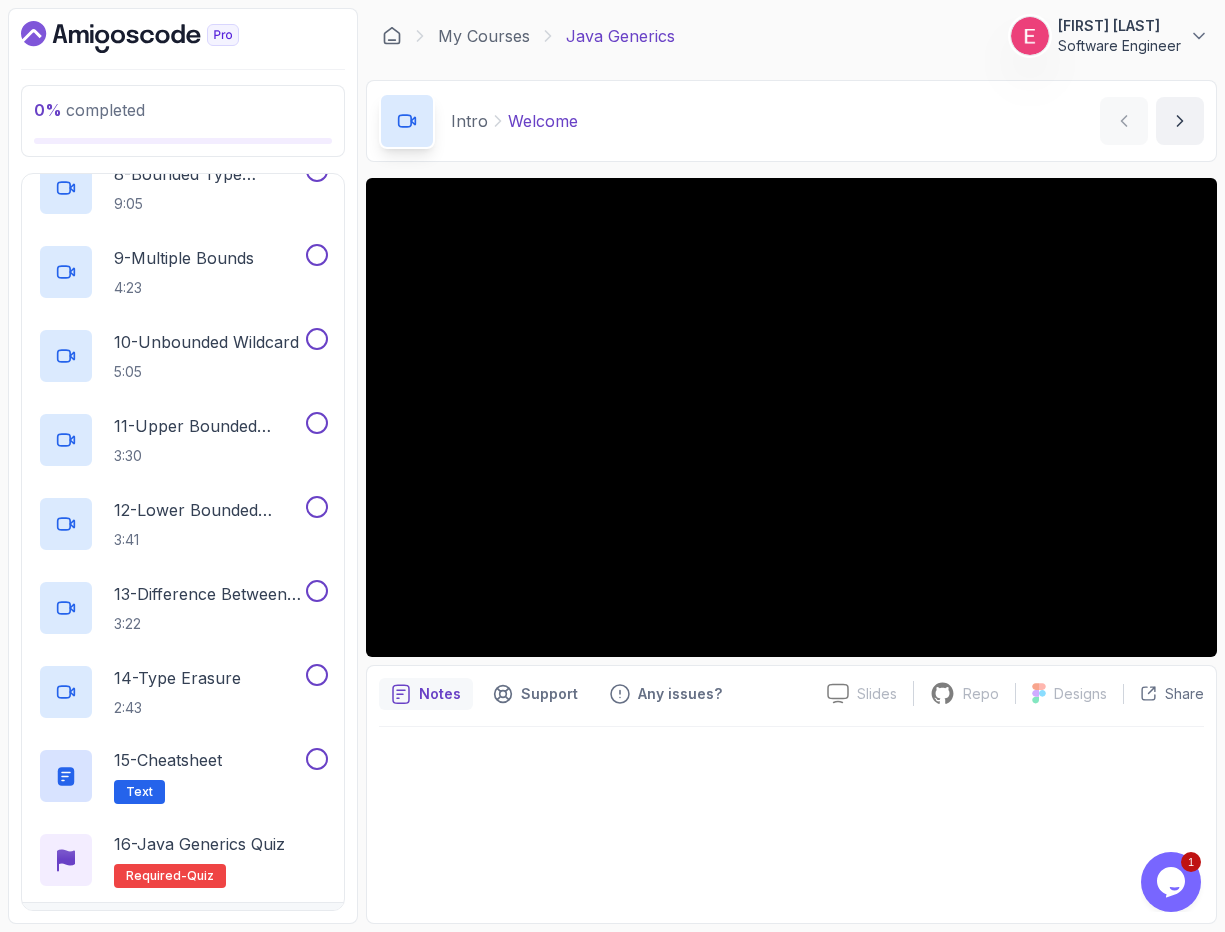 scroll, scrollTop: 0, scrollLeft: 0, axis: both 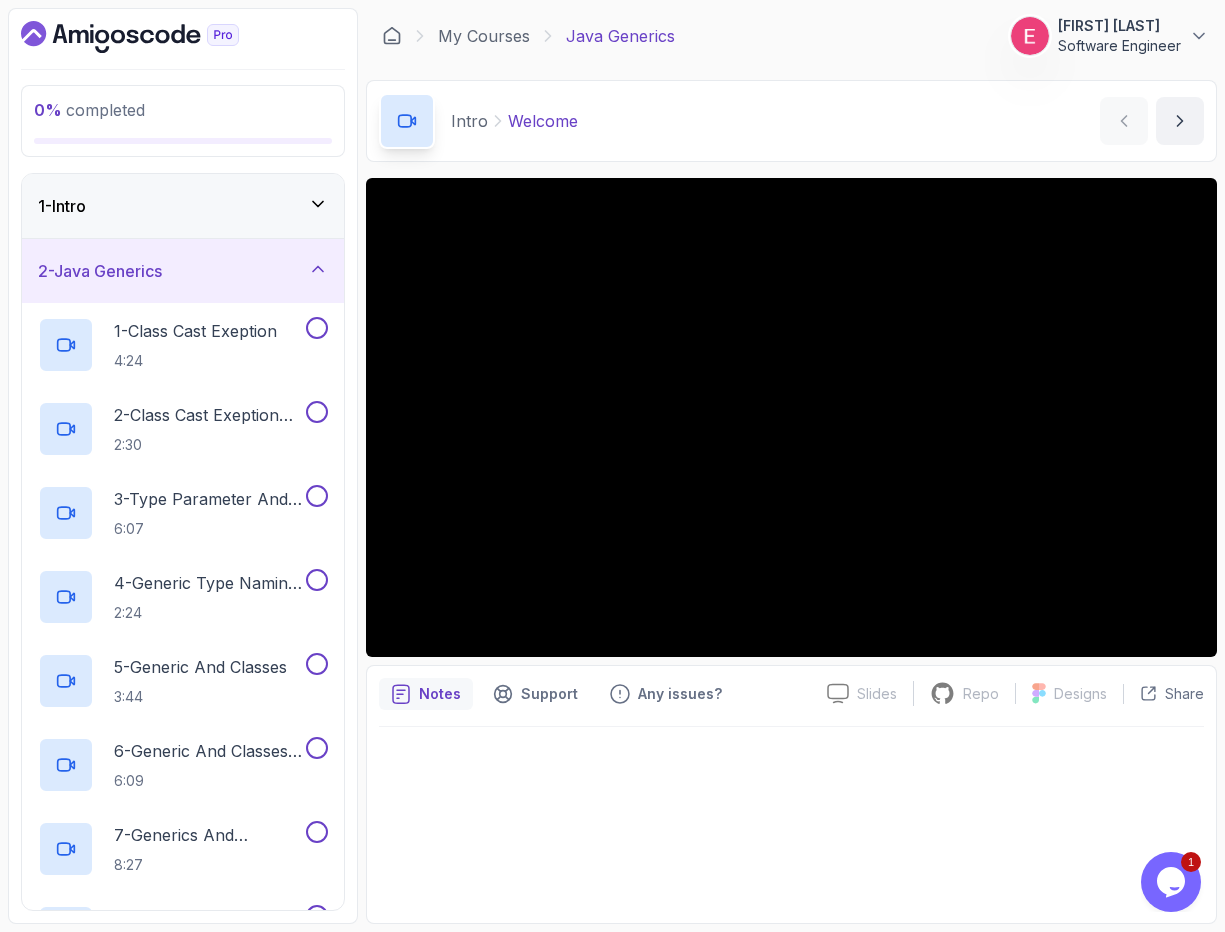 click 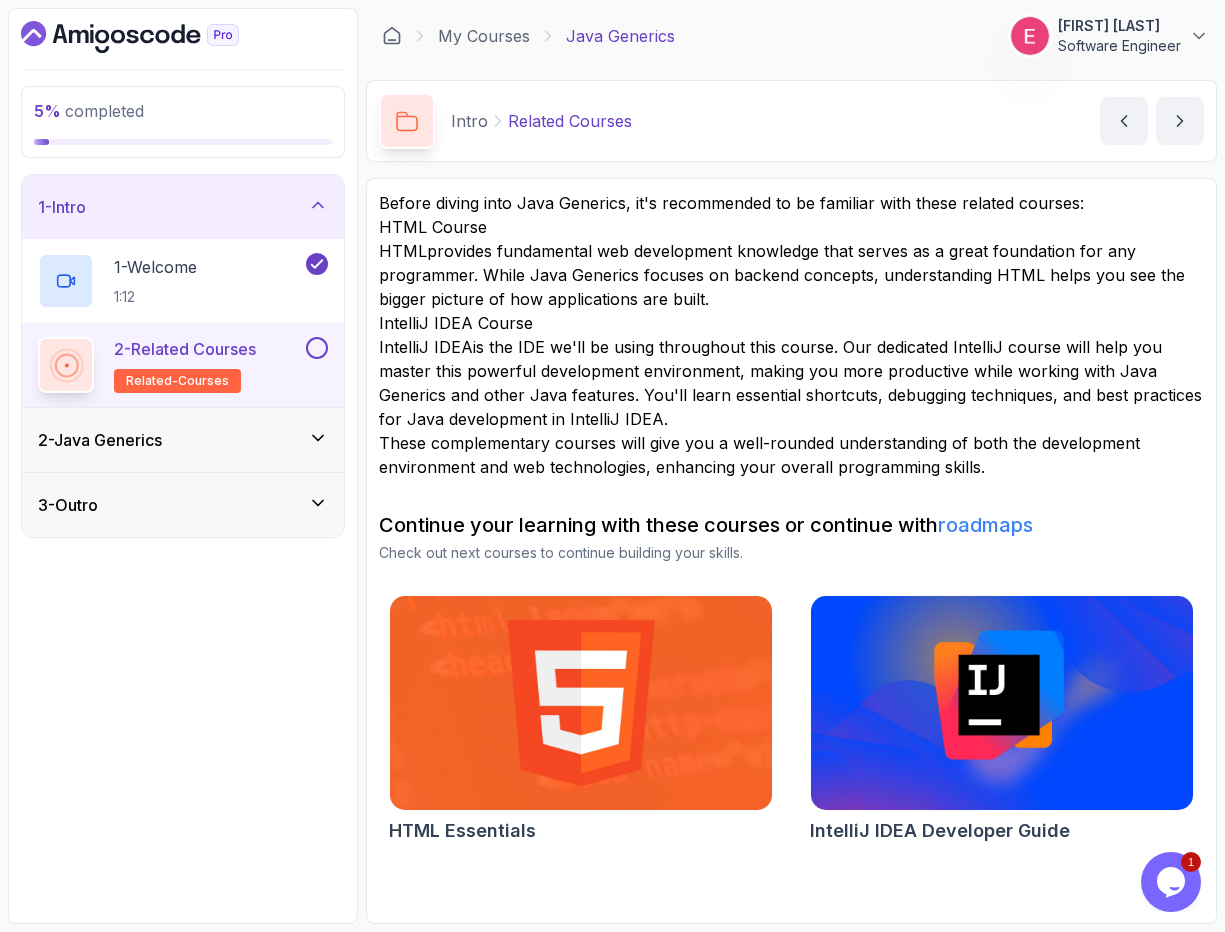 click 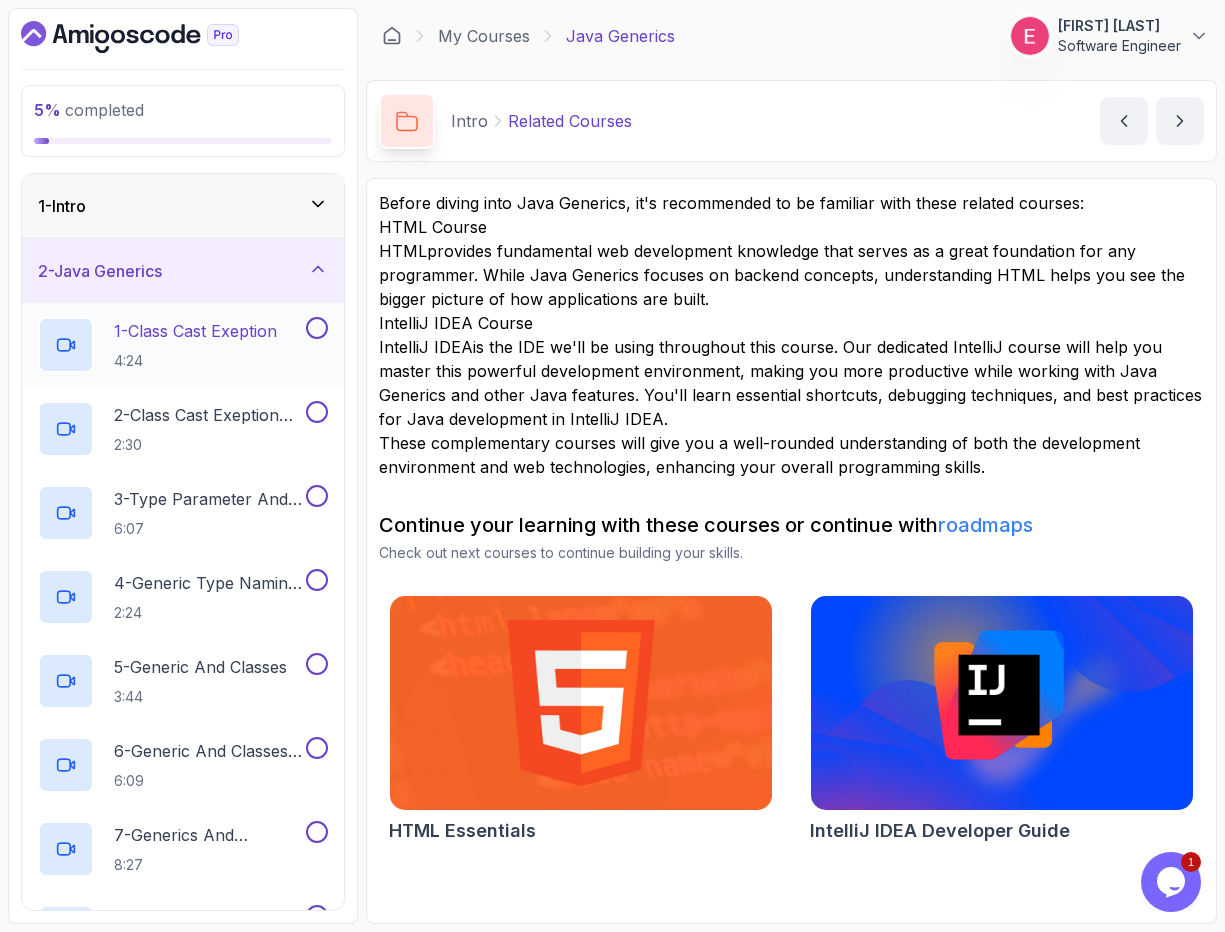 click at bounding box center (315, 328) 